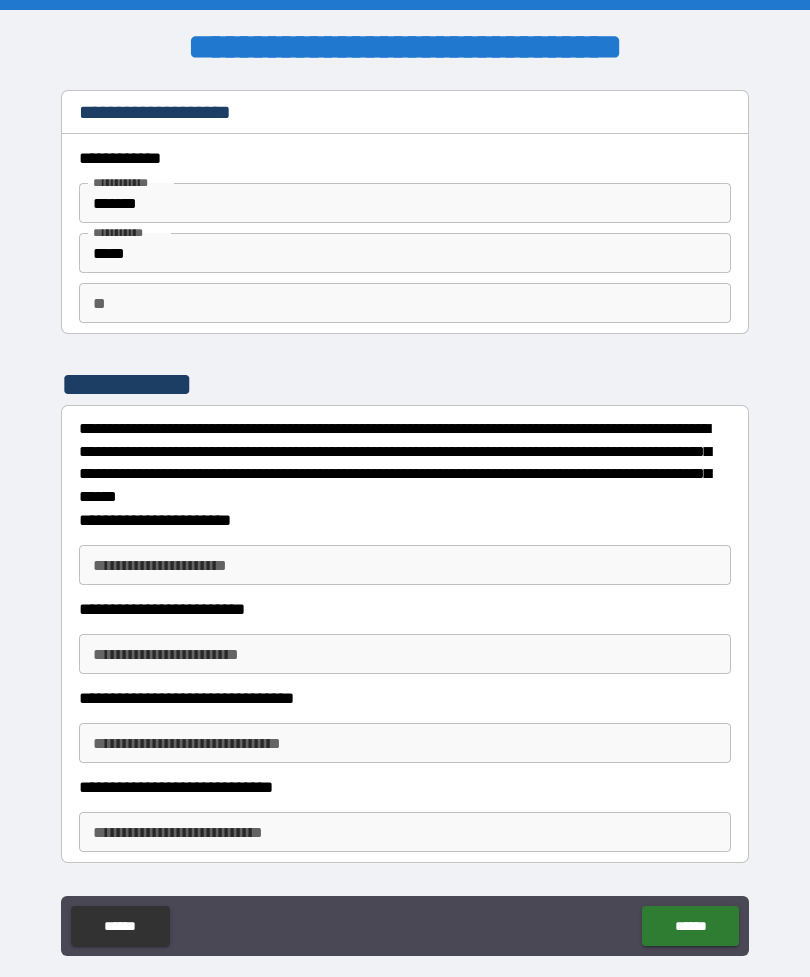 scroll, scrollTop: 0, scrollLeft: 0, axis: both 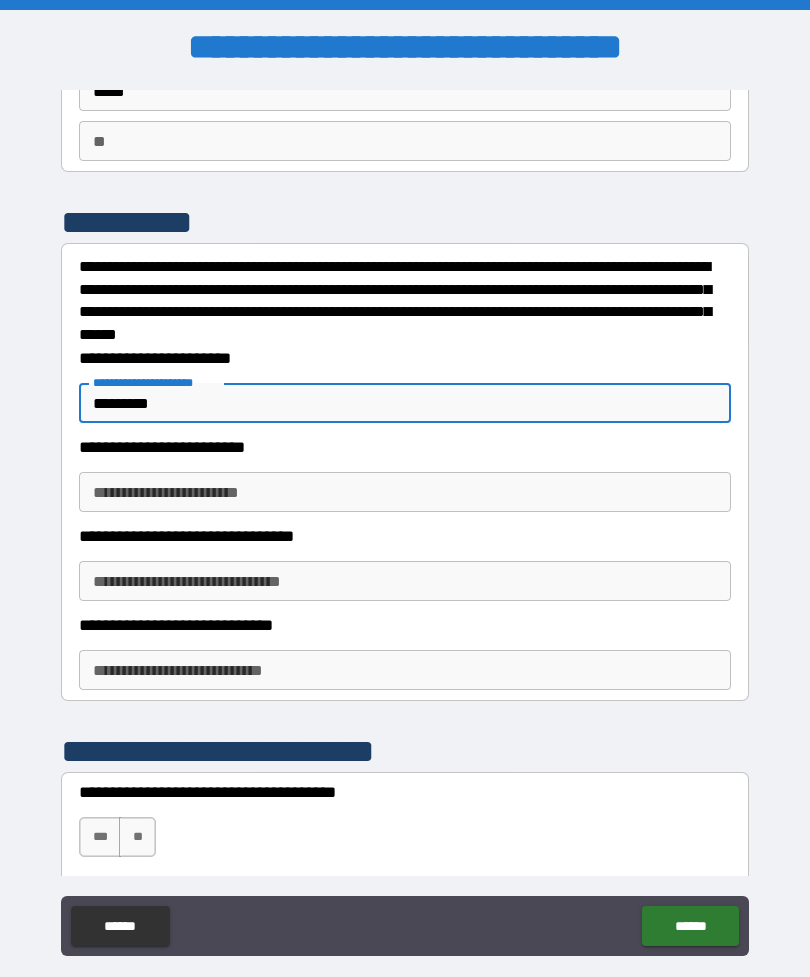 type on "*********" 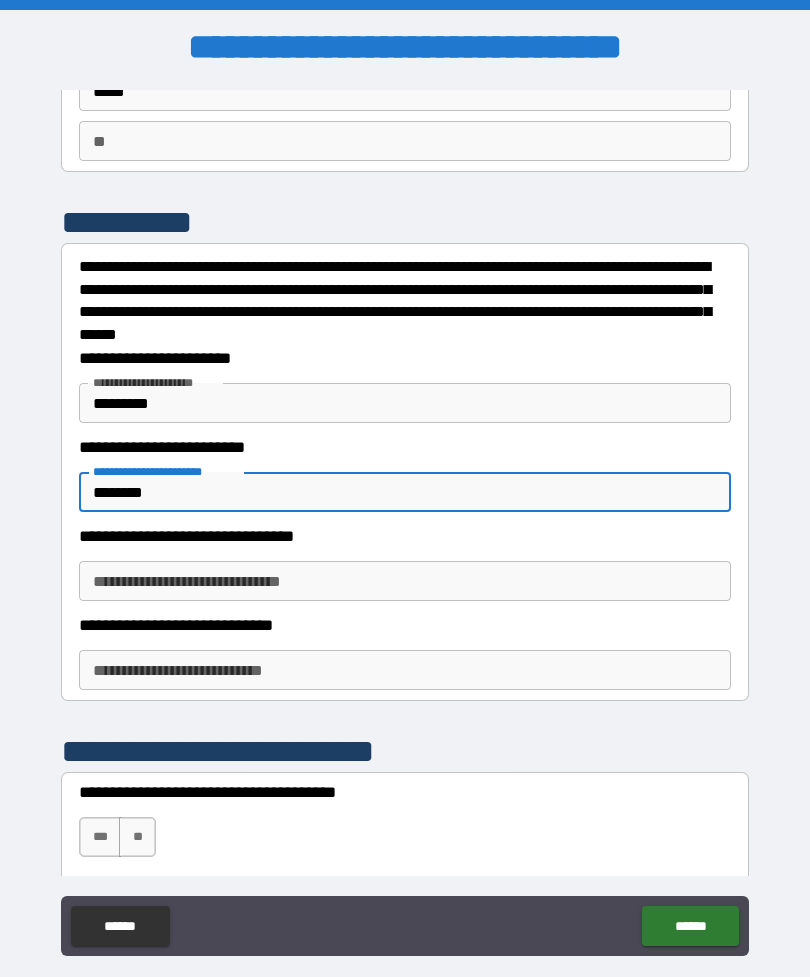 type on "********" 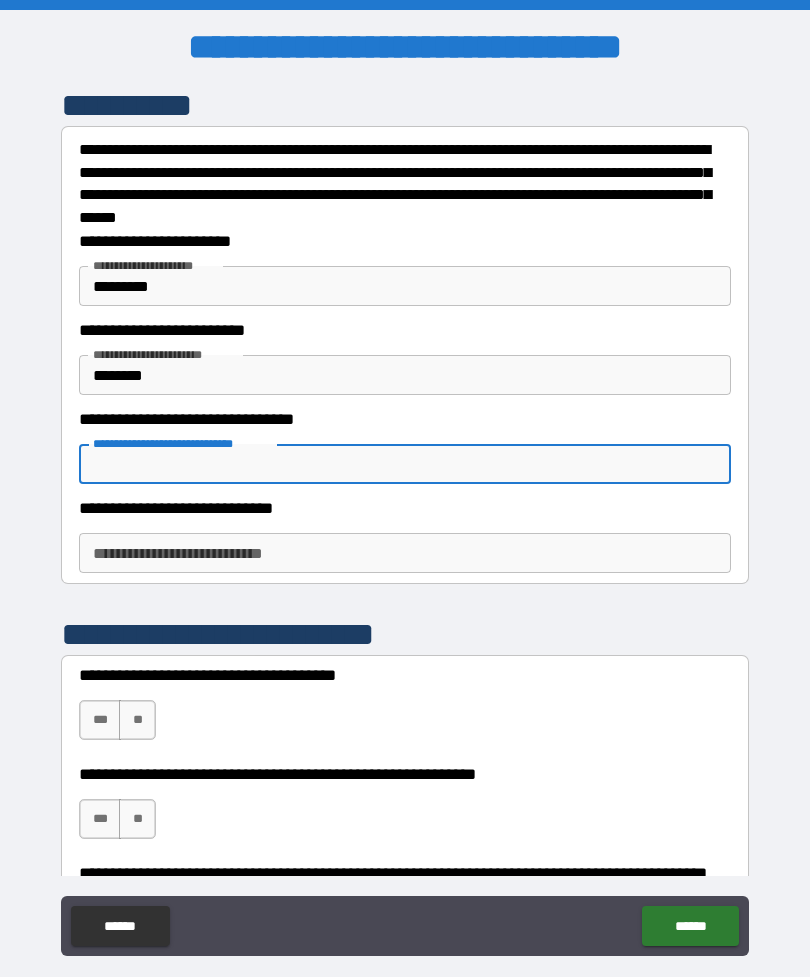 scroll, scrollTop: 337, scrollLeft: 0, axis: vertical 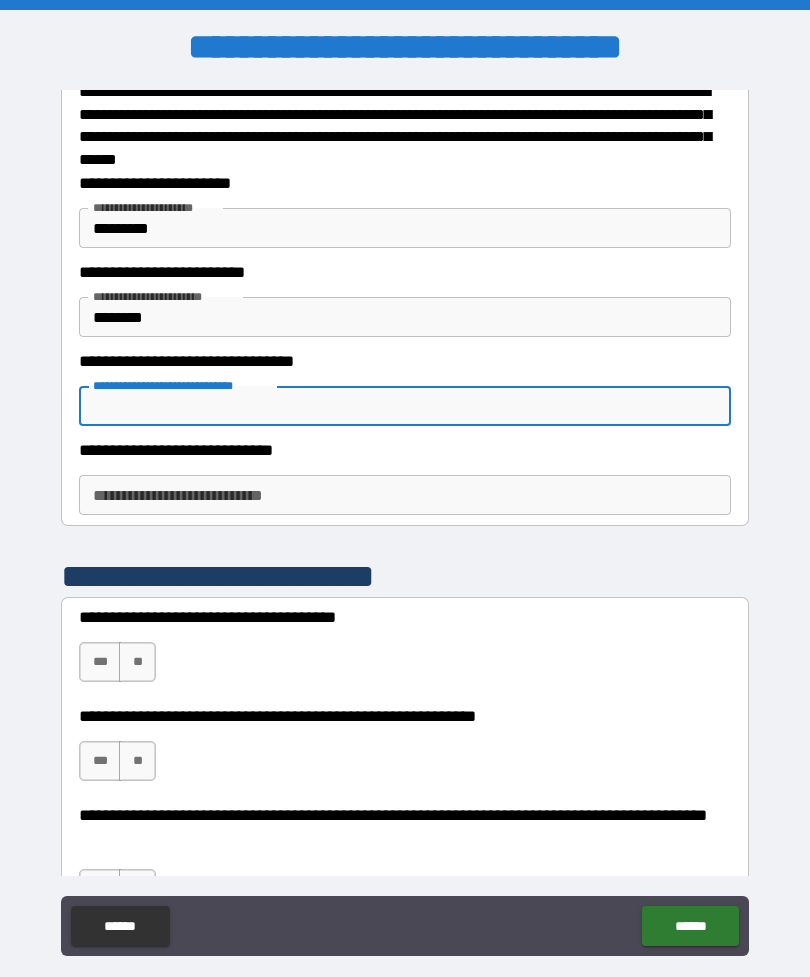 click on "**********" at bounding box center (405, 495) 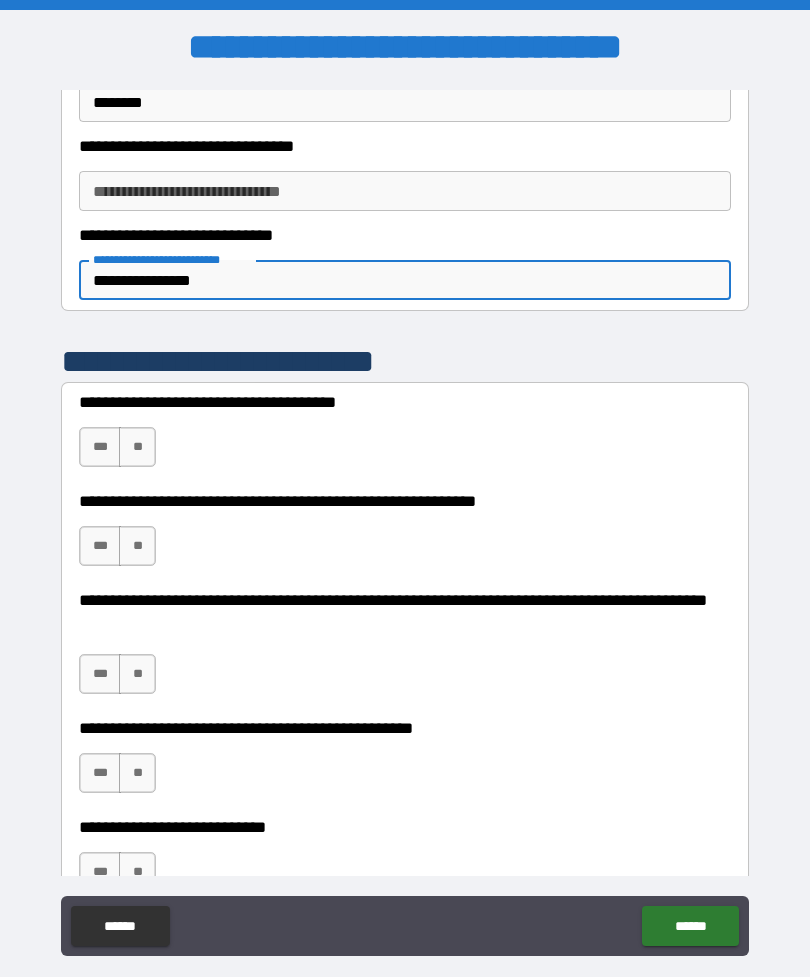 scroll, scrollTop: 576, scrollLeft: 0, axis: vertical 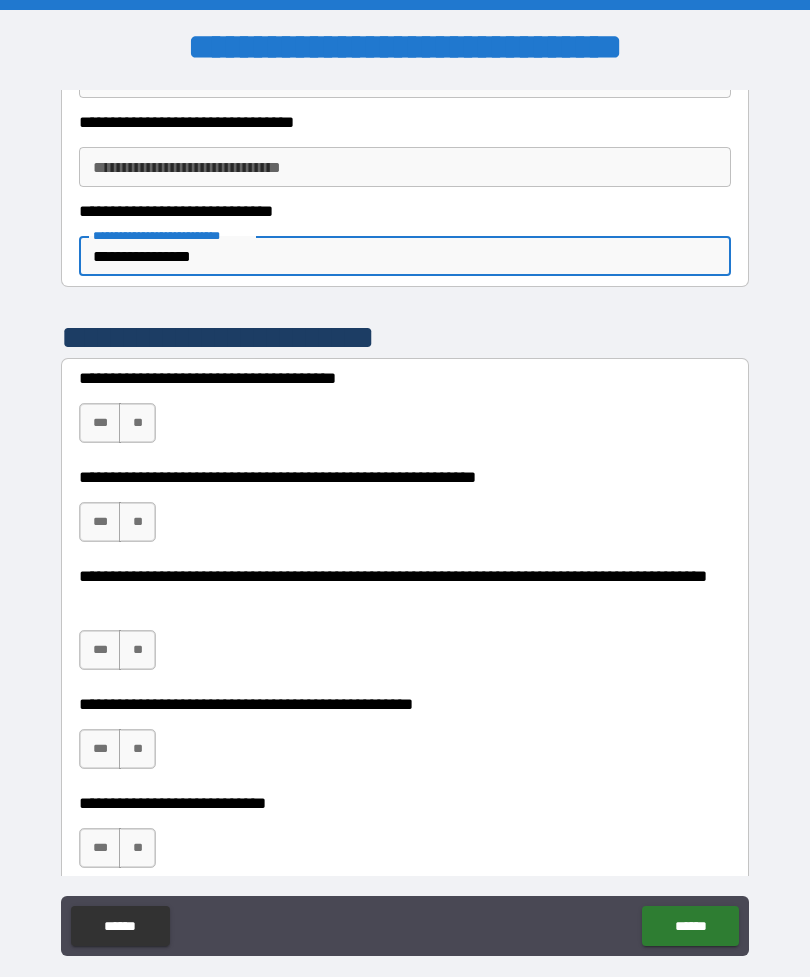 type on "**********" 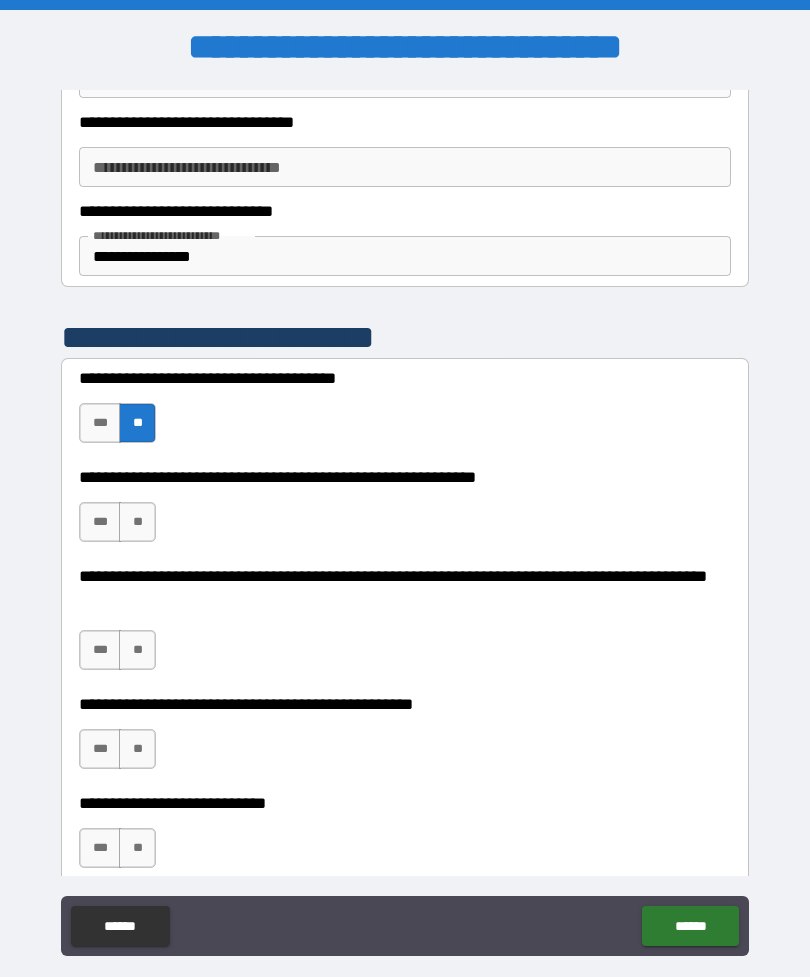 click on "***" at bounding box center [100, 522] 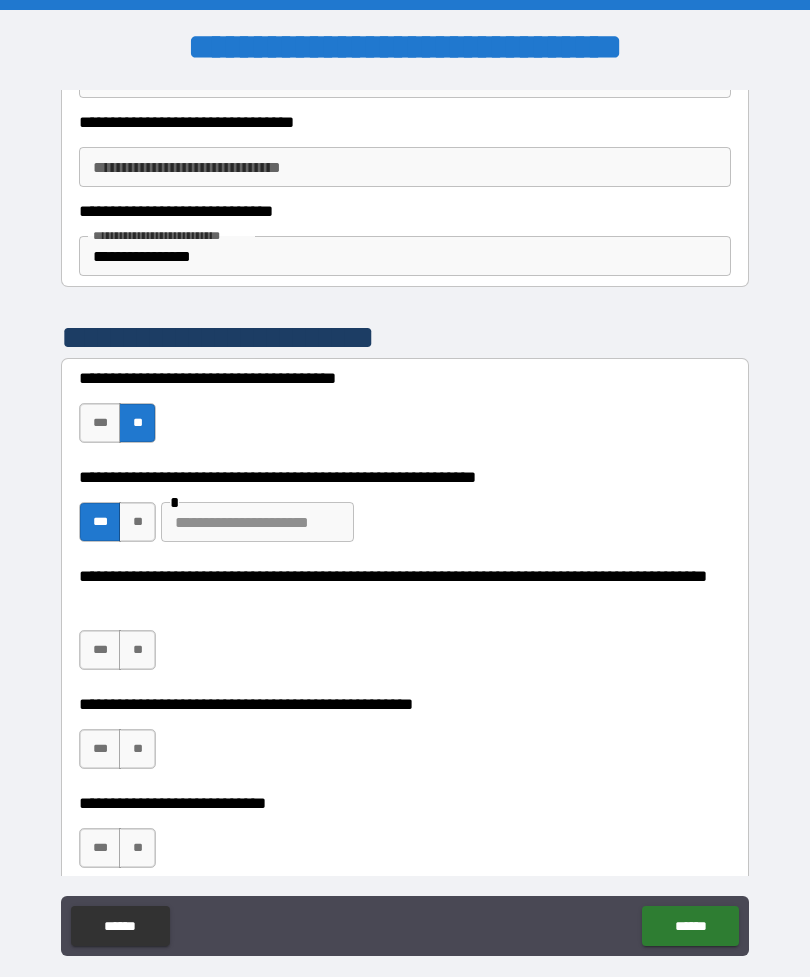 click on "**" at bounding box center (137, 650) 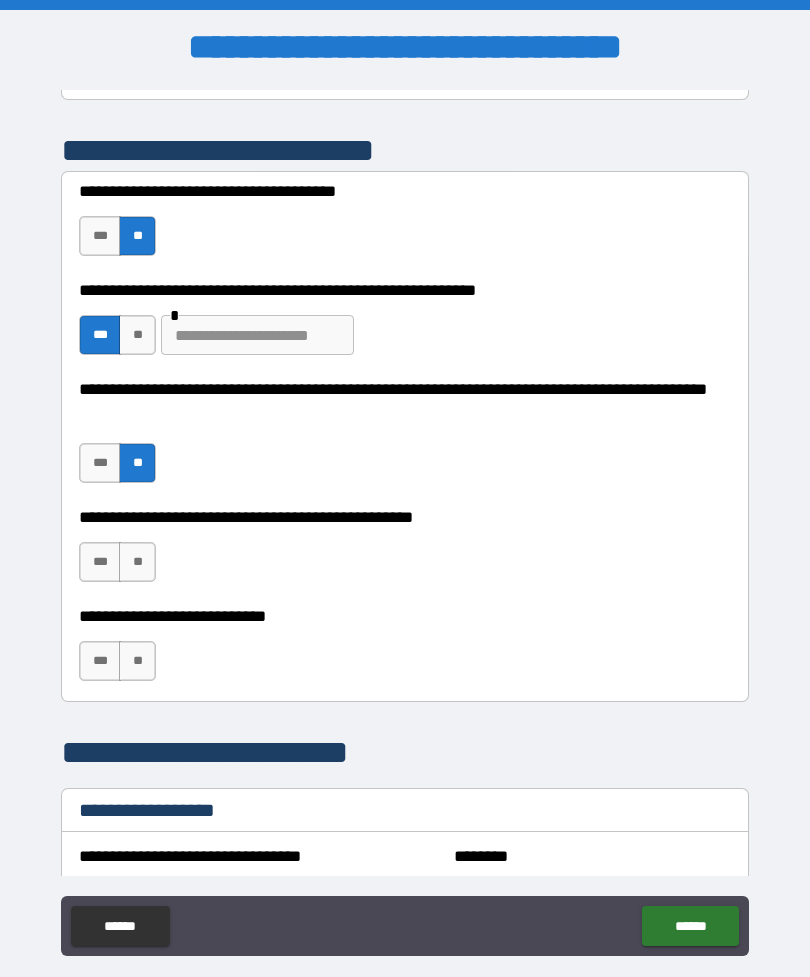 scroll, scrollTop: 780, scrollLeft: 0, axis: vertical 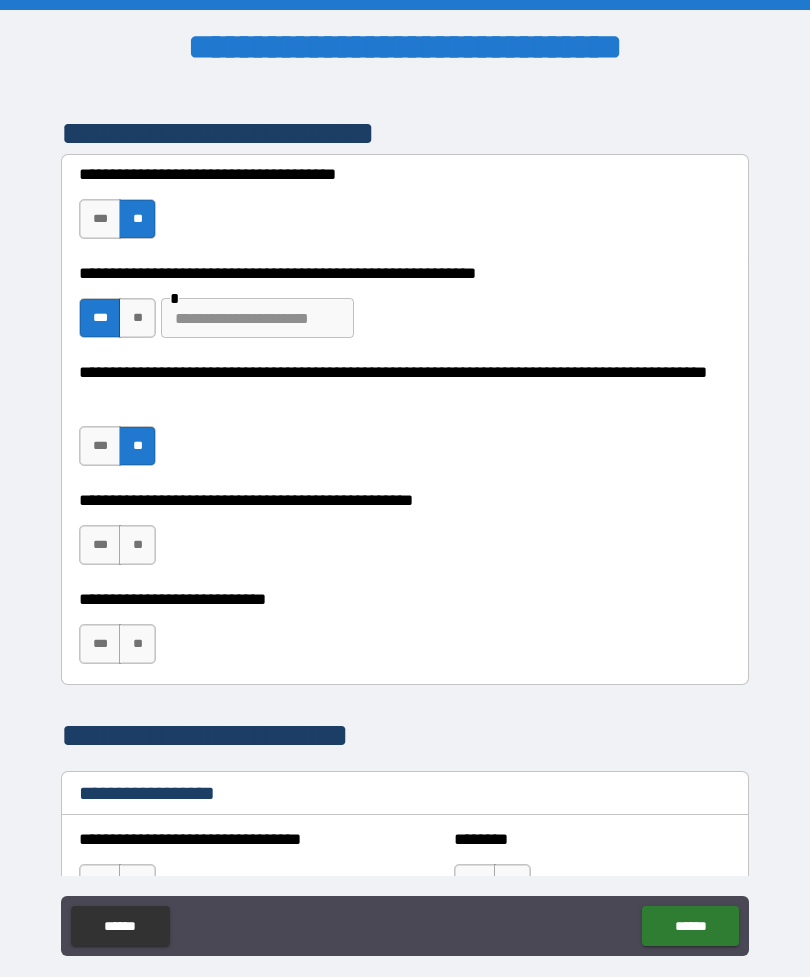 click on "**" at bounding box center (137, 545) 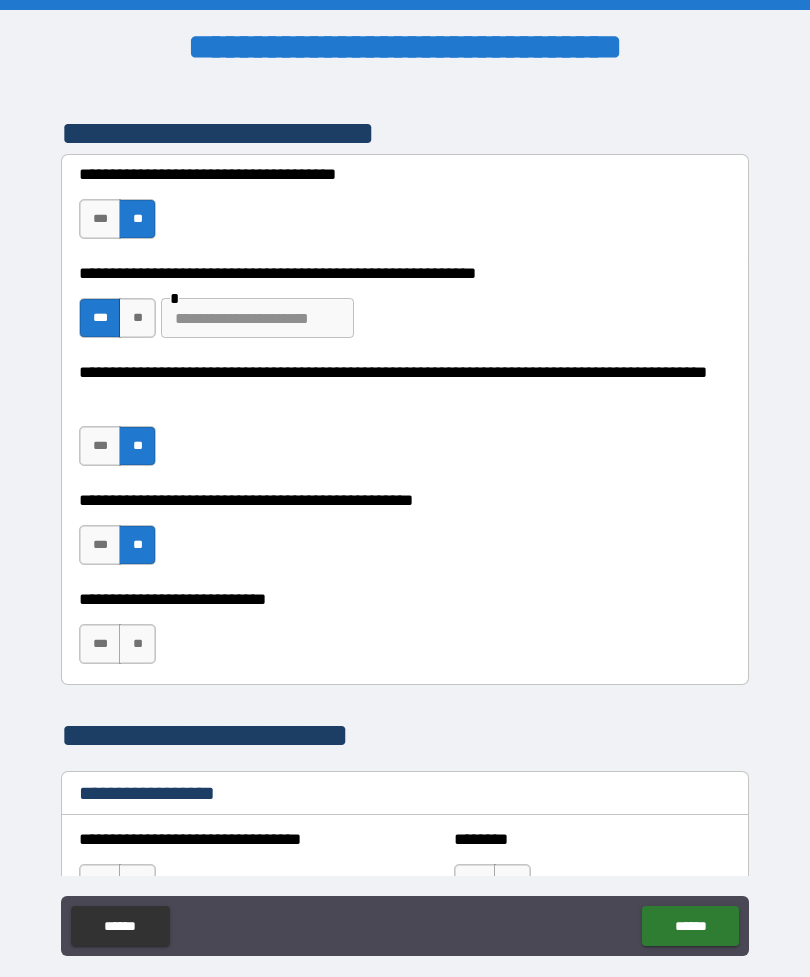 click on "**" at bounding box center (137, 644) 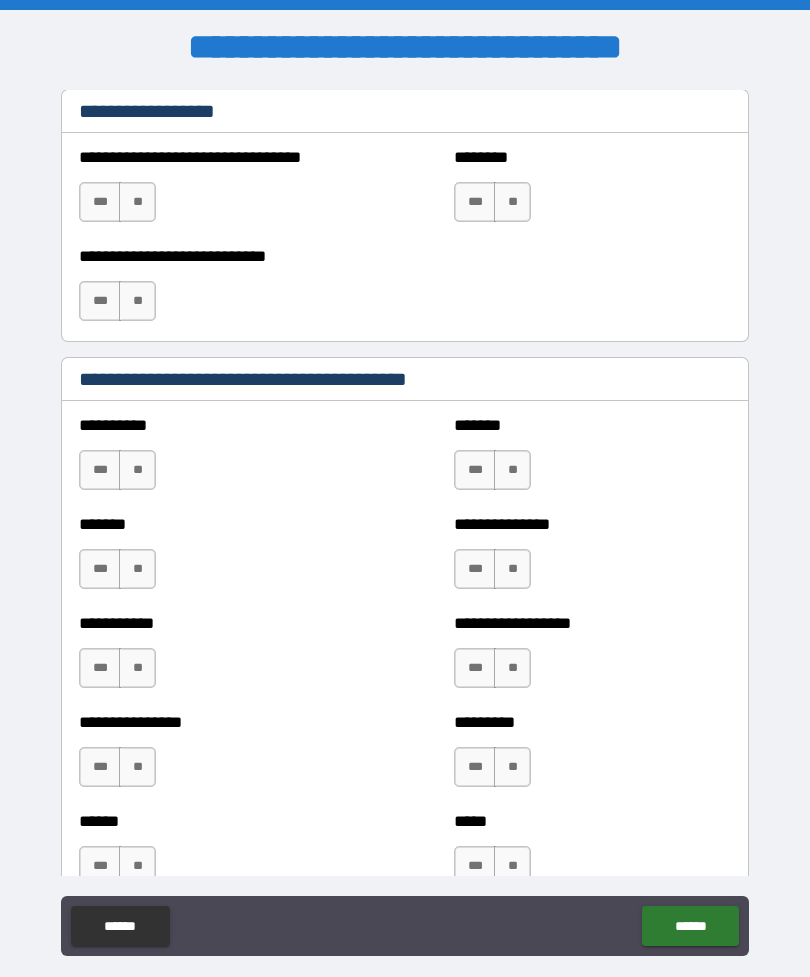 scroll, scrollTop: 1461, scrollLeft: 0, axis: vertical 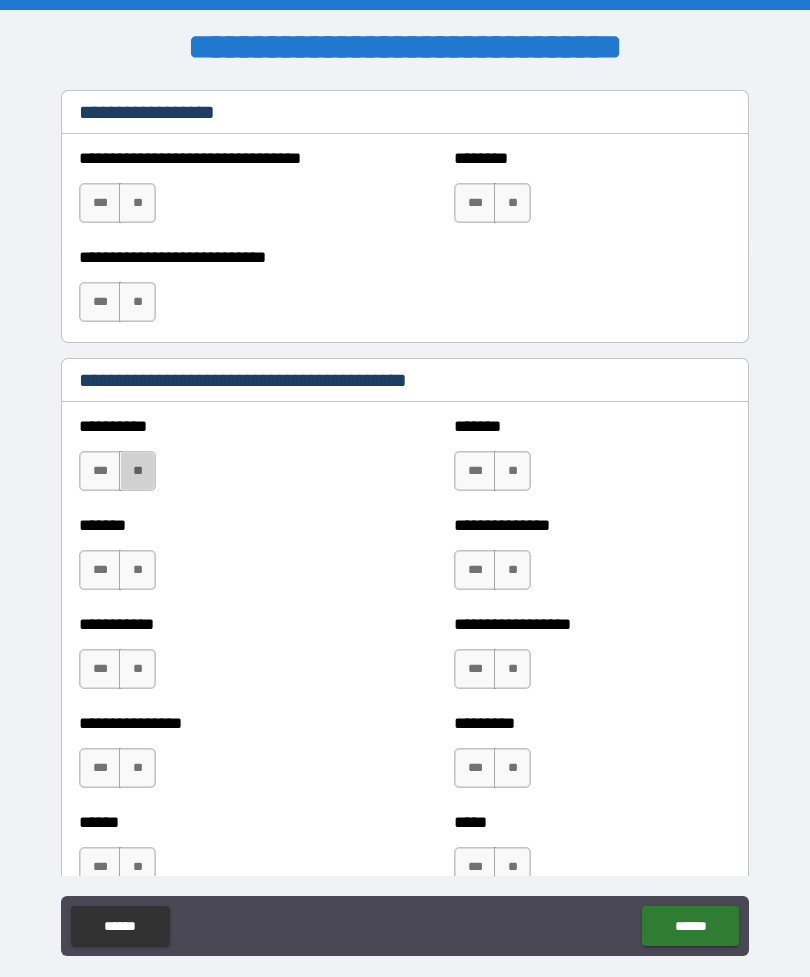 click on "**" at bounding box center [137, 471] 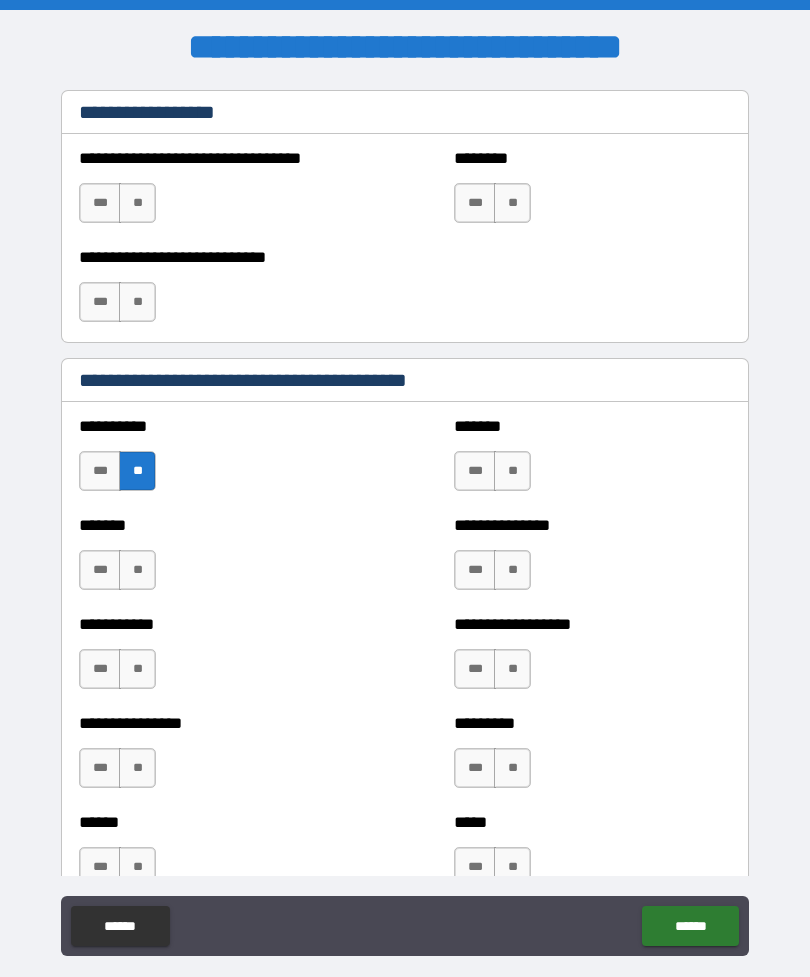 click on "**" at bounding box center (512, 471) 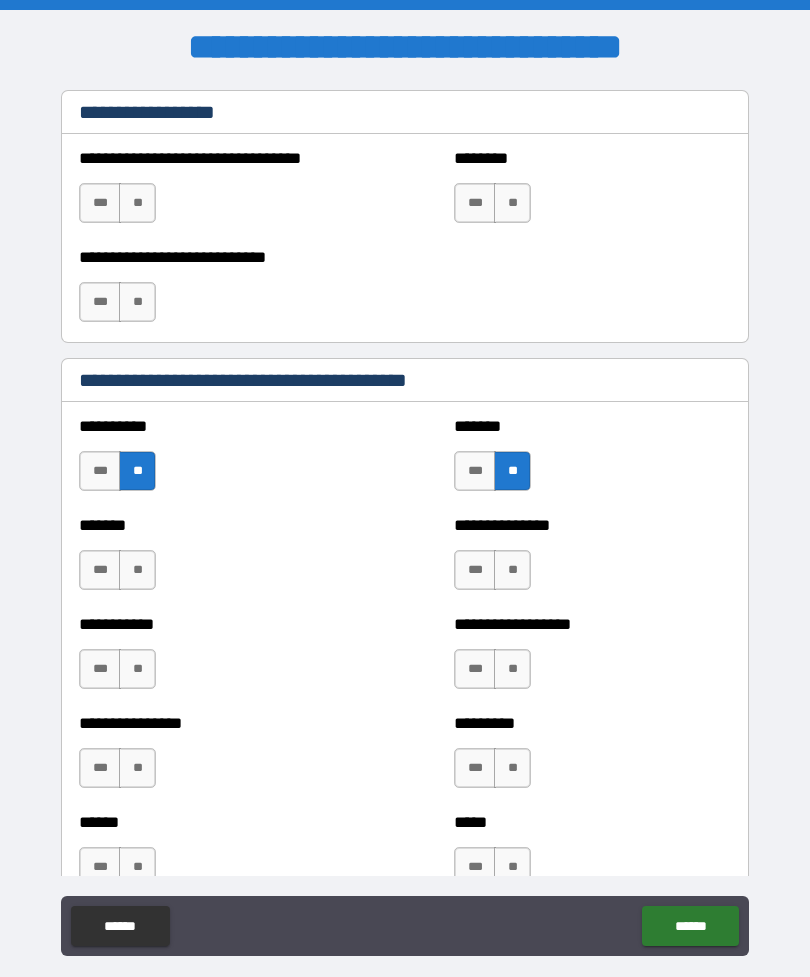 click on "**" at bounding box center [512, 570] 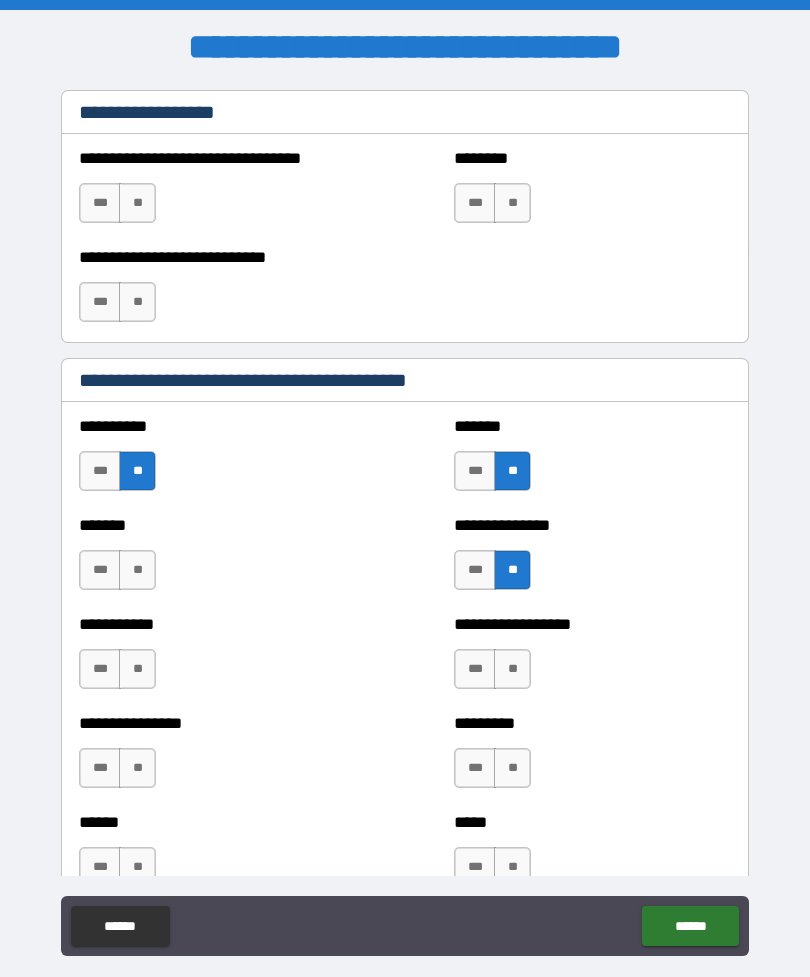 click on "**" at bounding box center (137, 570) 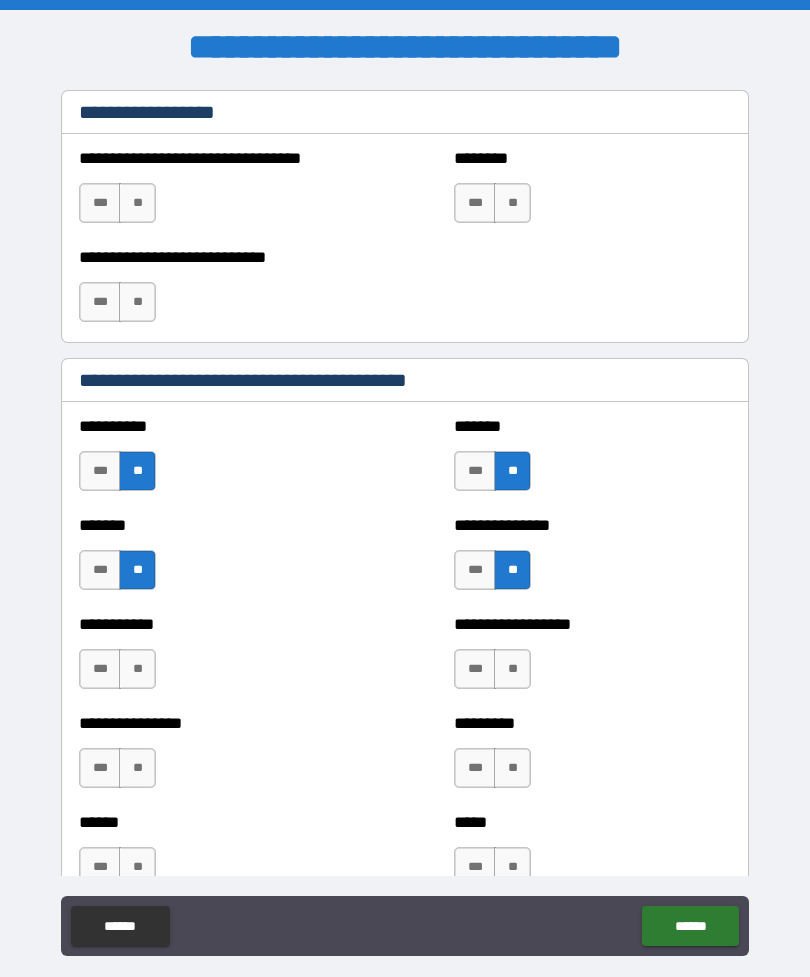 click on "**" at bounding box center [137, 669] 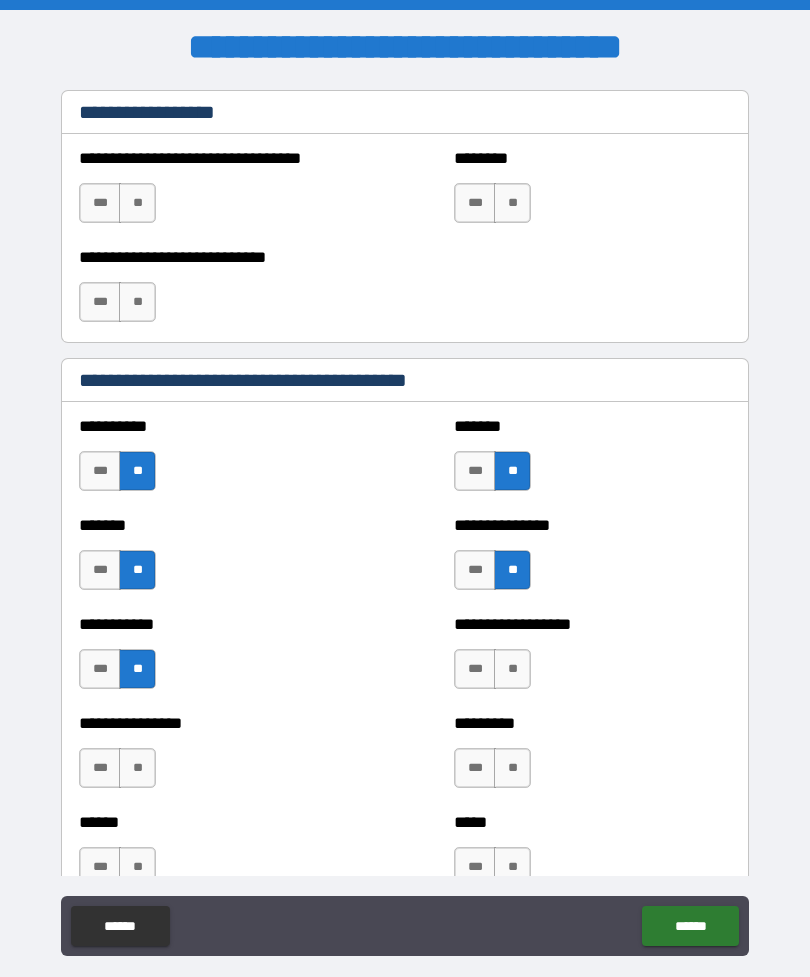 click on "**" at bounding box center [512, 669] 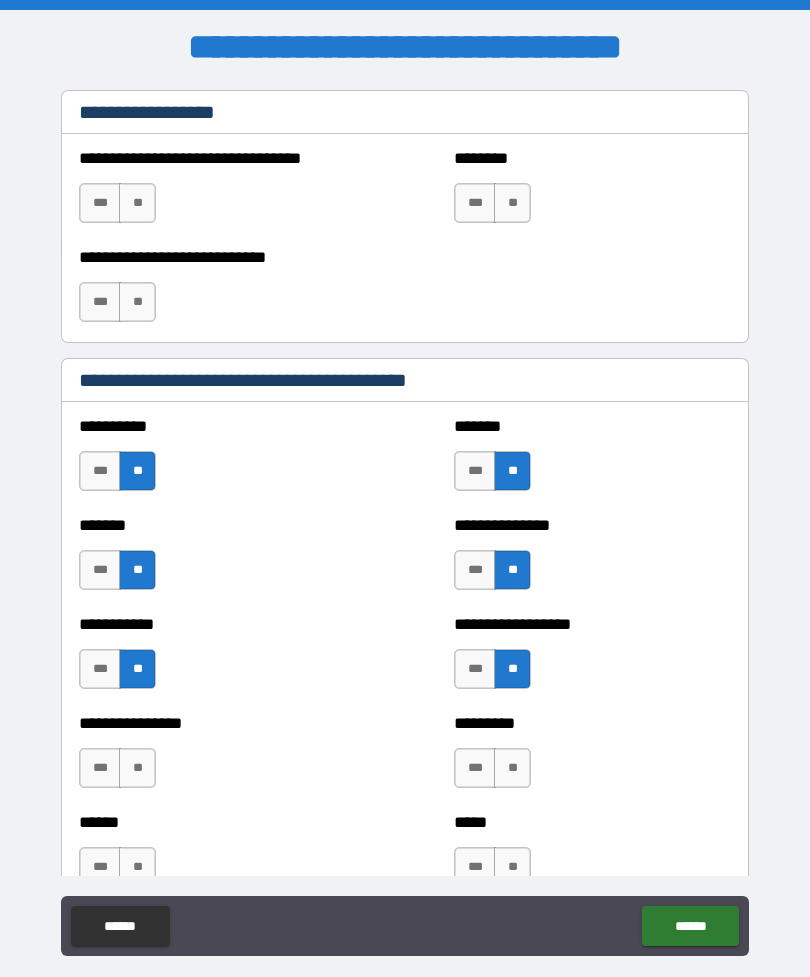 click on "**" at bounding box center (512, 768) 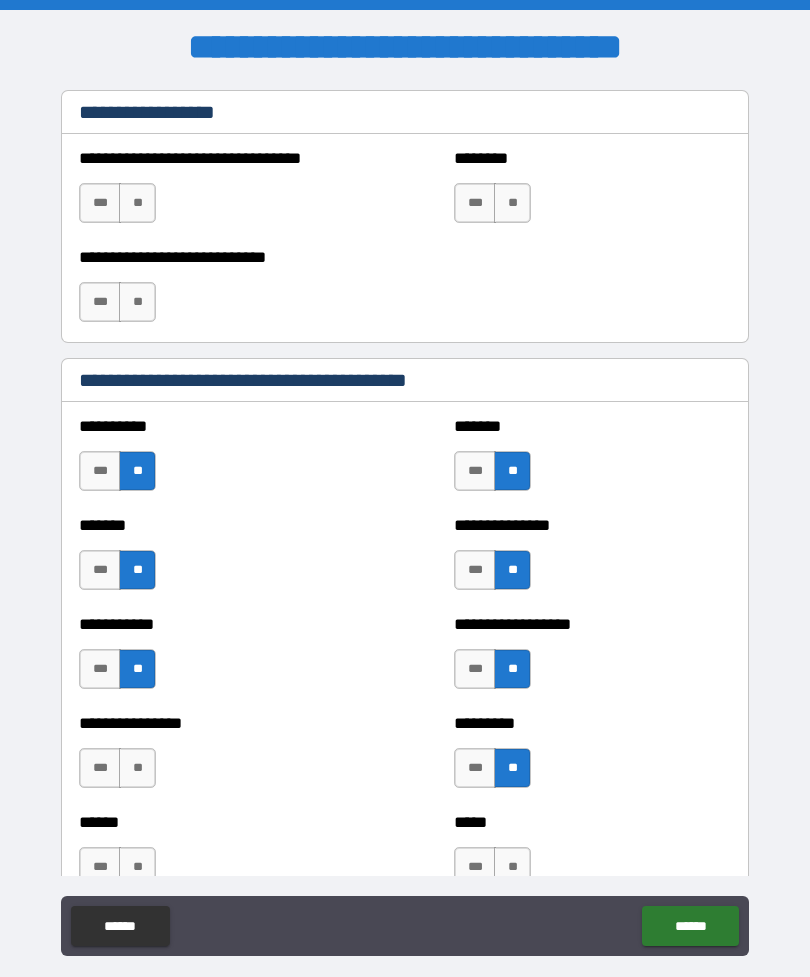click on "**" at bounding box center (137, 768) 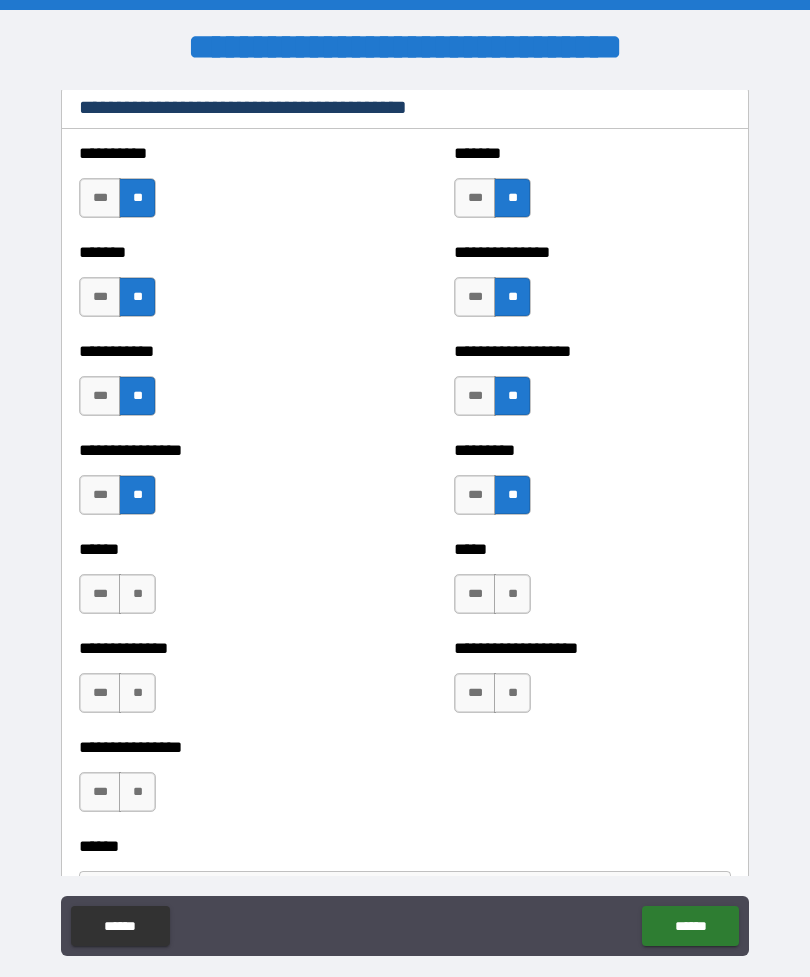 scroll, scrollTop: 1733, scrollLeft: 0, axis: vertical 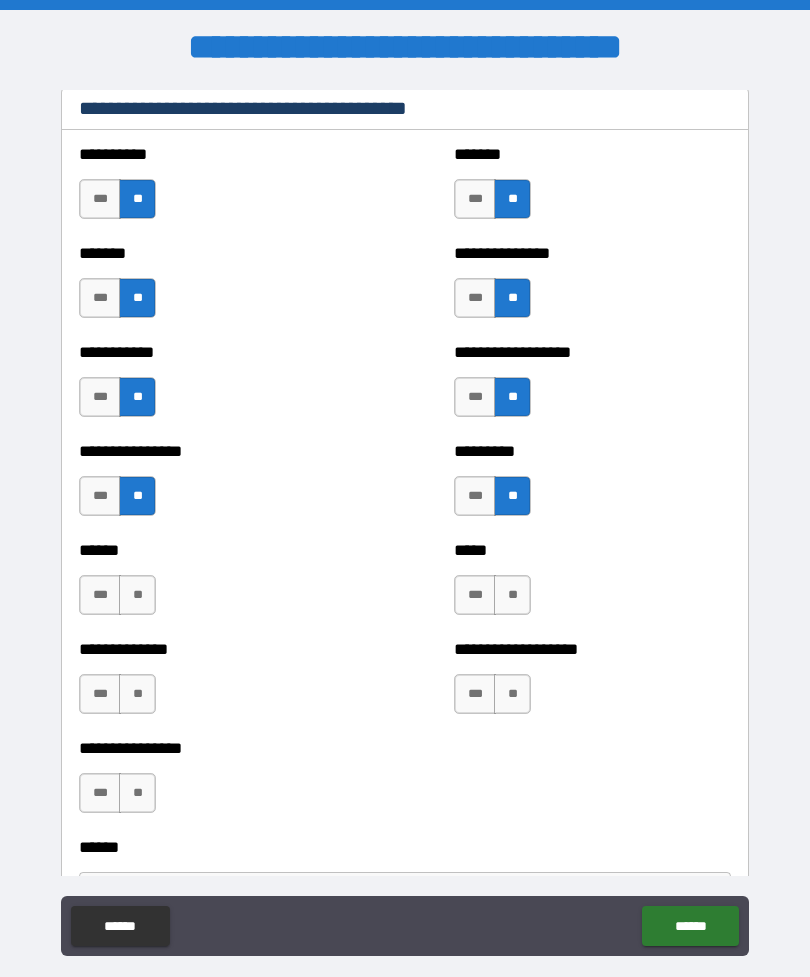 click on "****** *** **" at bounding box center (217, 585) 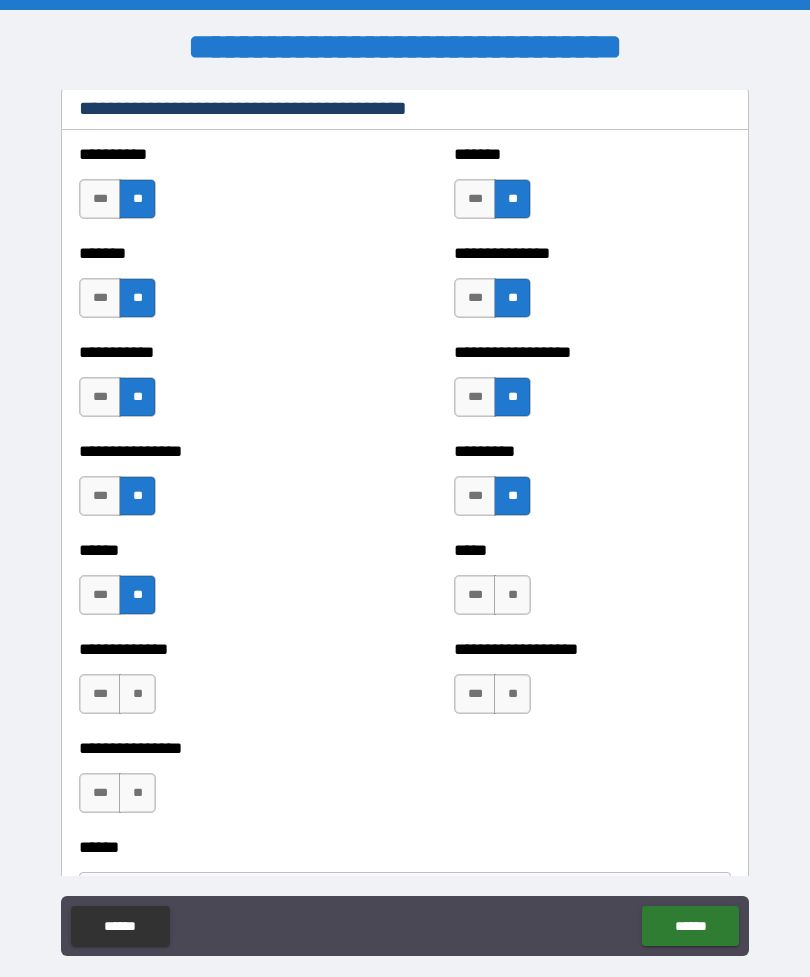 click on "**" at bounding box center [512, 595] 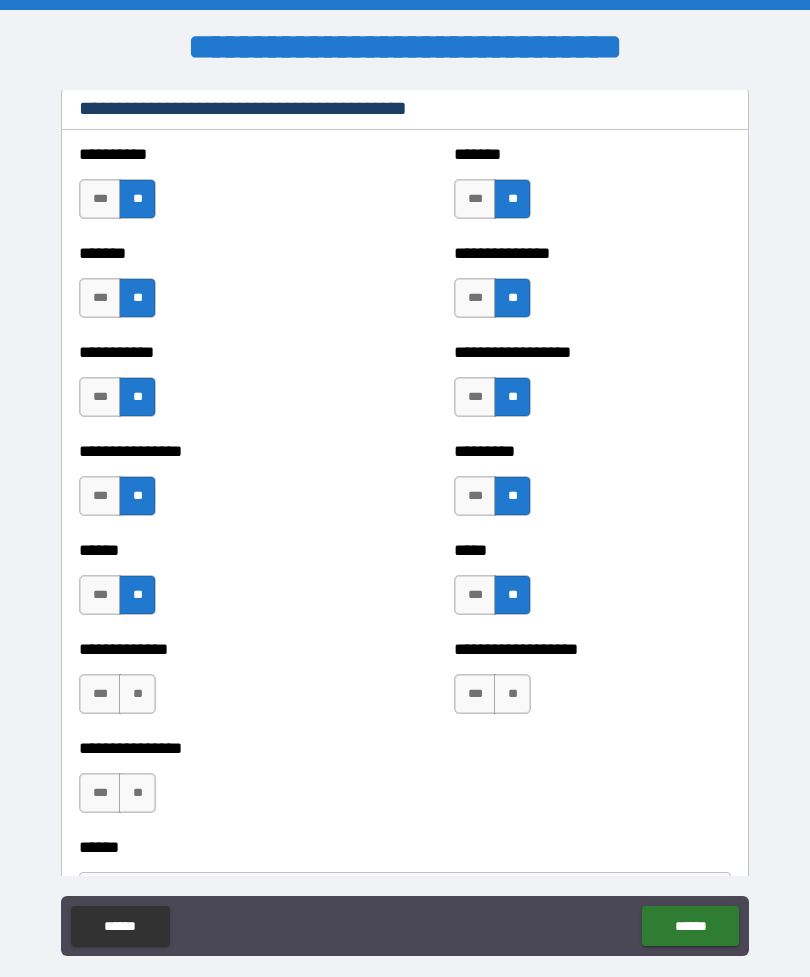 click on "**" at bounding box center (137, 694) 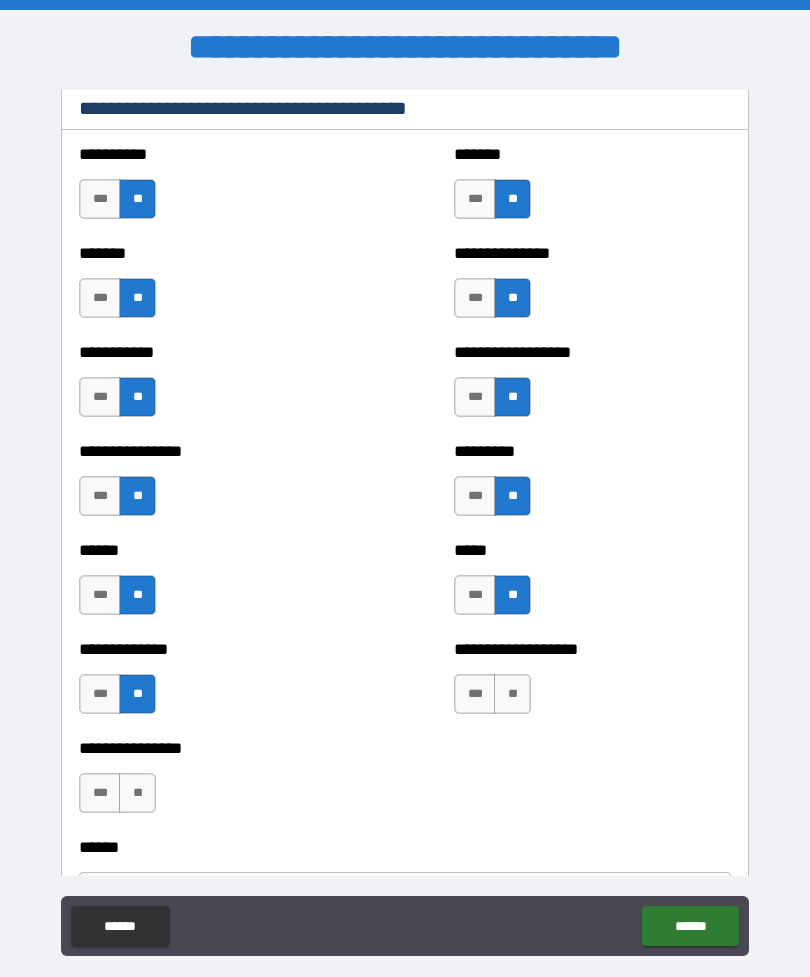 click on "**" at bounding box center [137, 793] 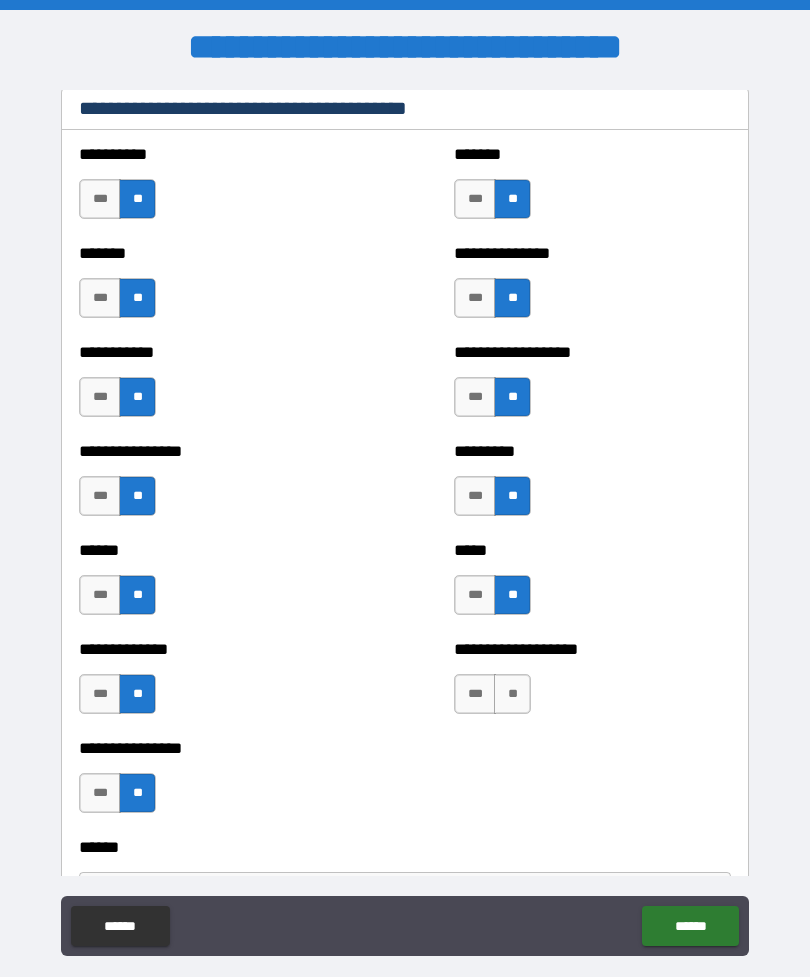 click on "**" at bounding box center [512, 694] 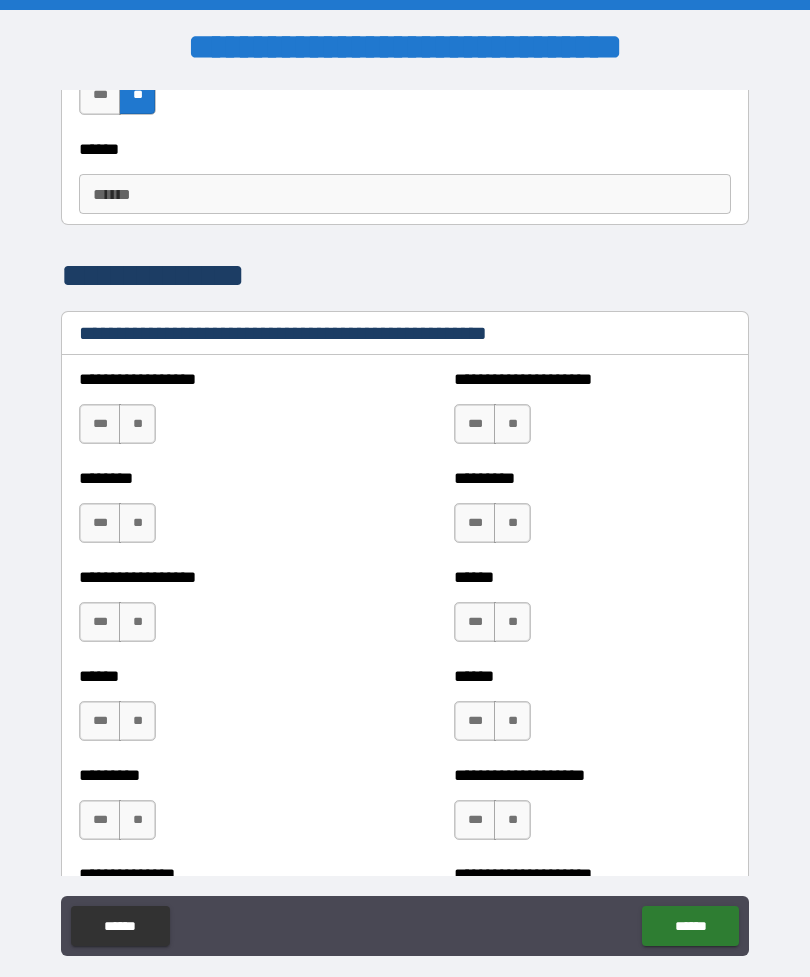 scroll, scrollTop: 2432, scrollLeft: 0, axis: vertical 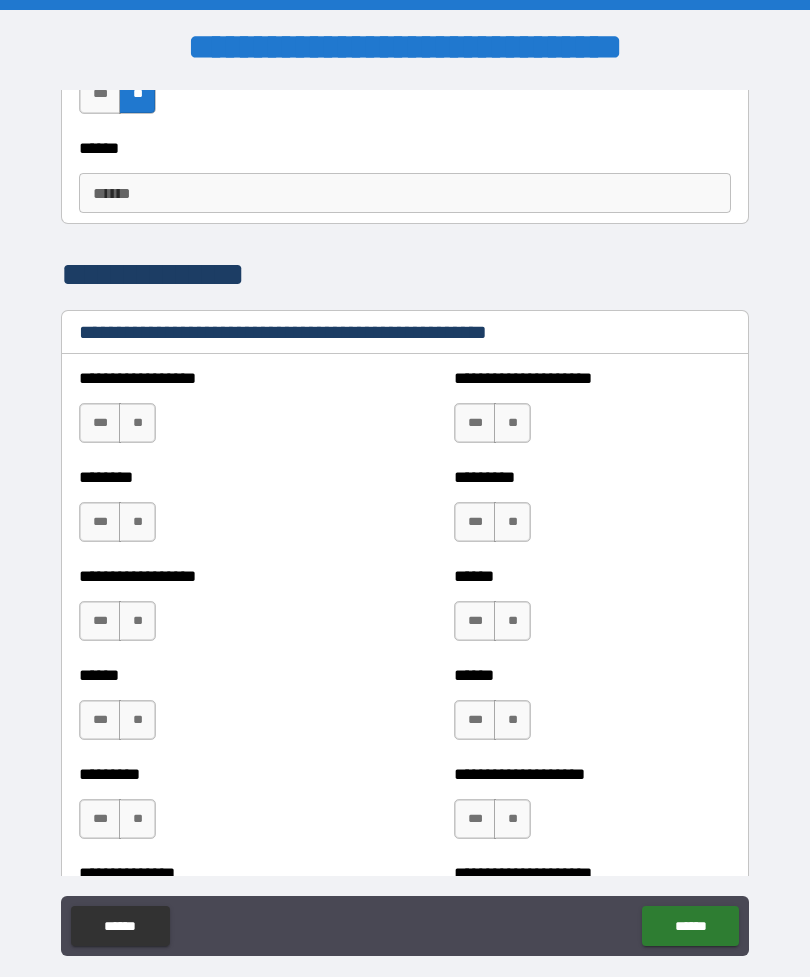 click on "**" at bounding box center [137, 423] 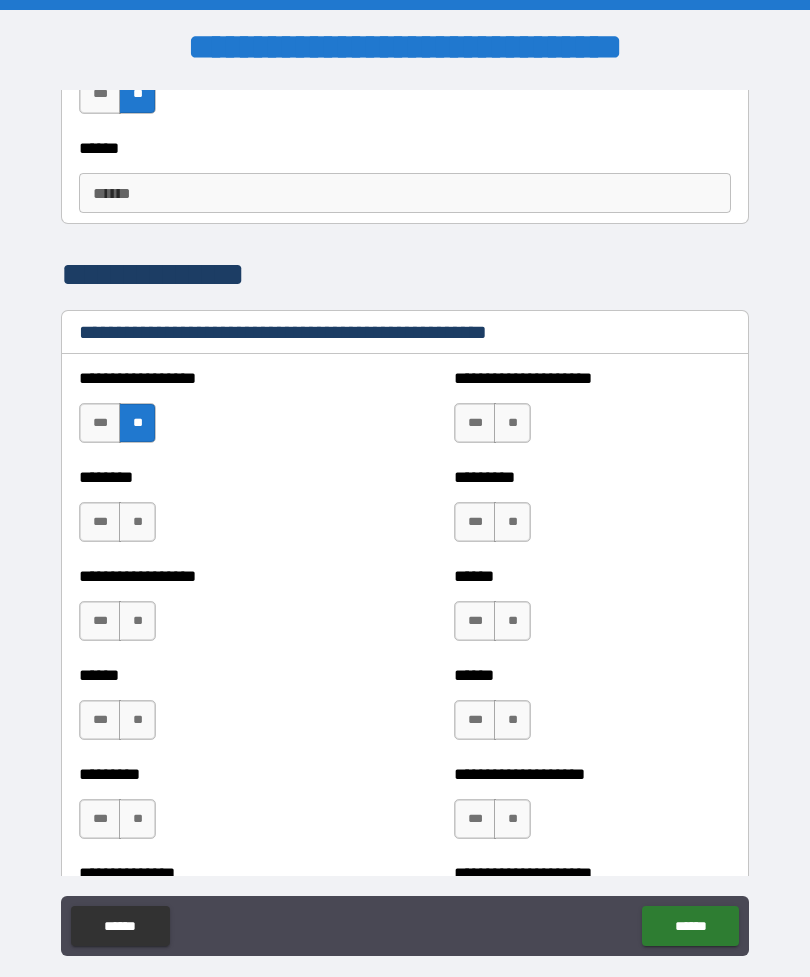 click on "**" at bounding box center [137, 522] 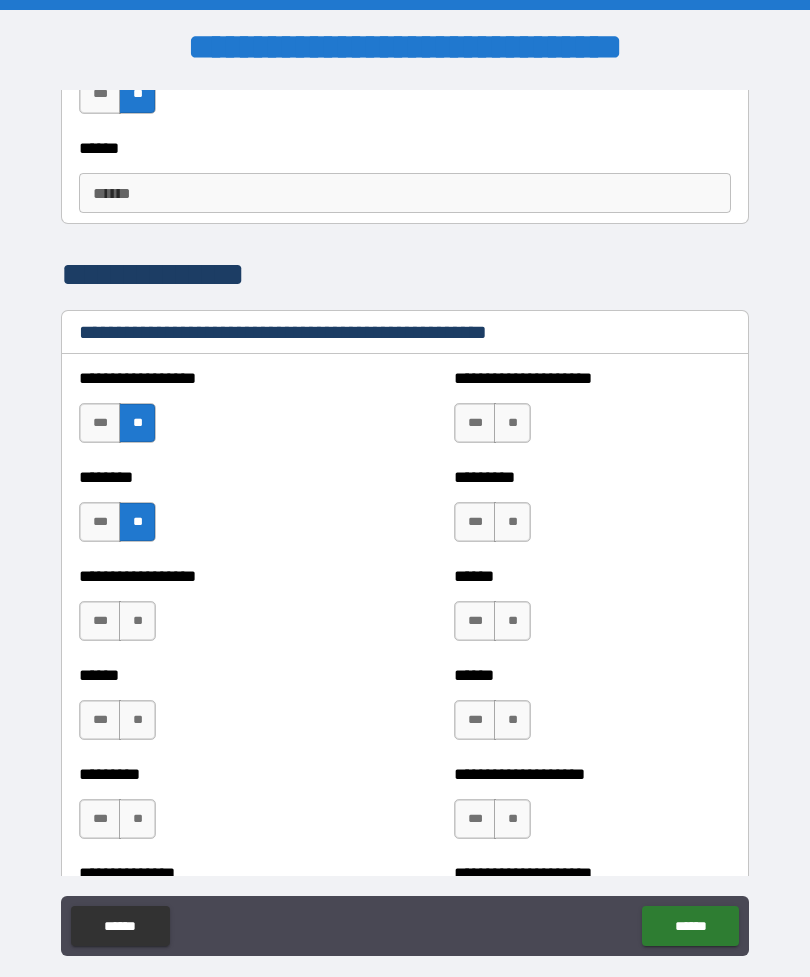 click on "**" at bounding box center [137, 621] 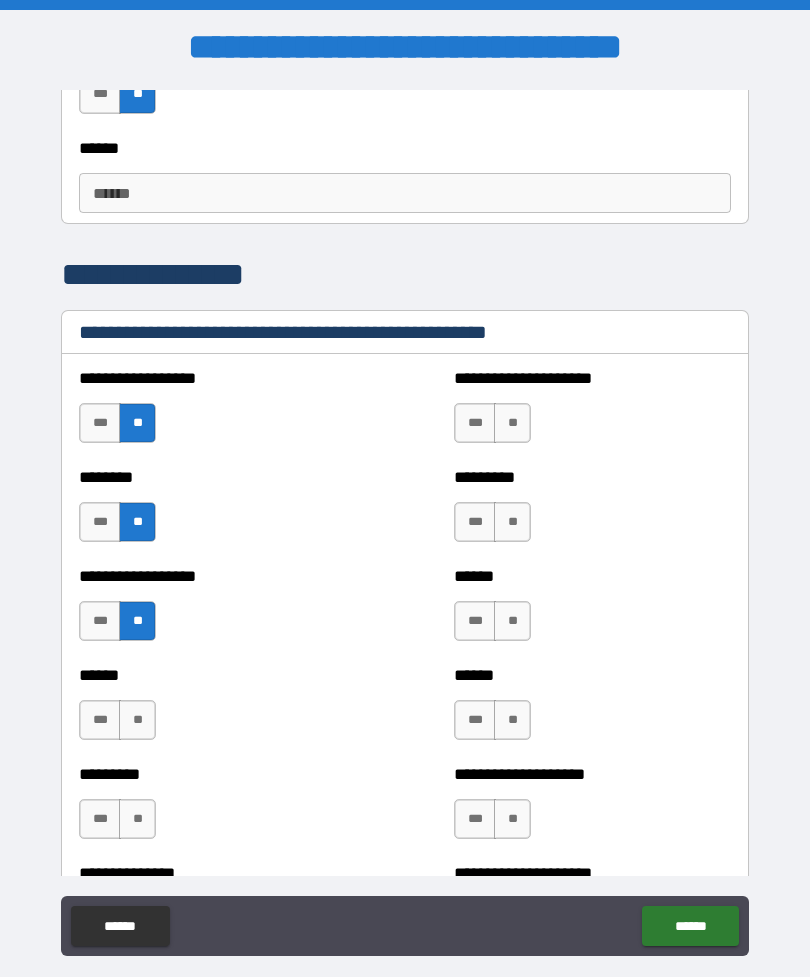 click on "**" at bounding box center [137, 720] 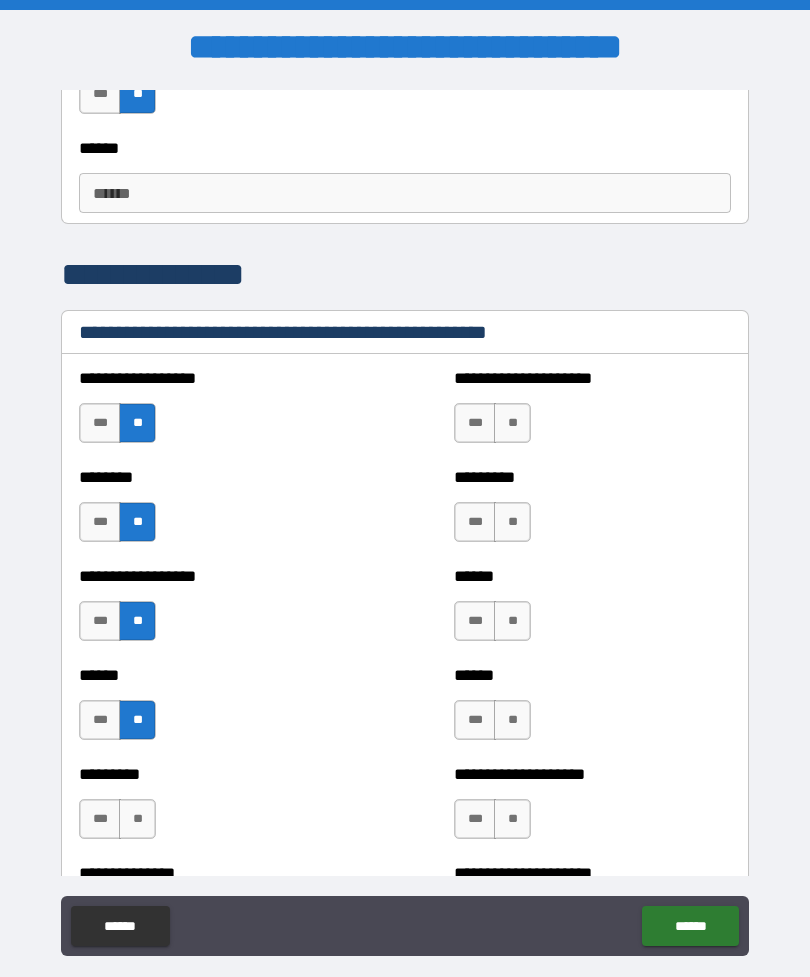 click on "**" at bounding box center (137, 819) 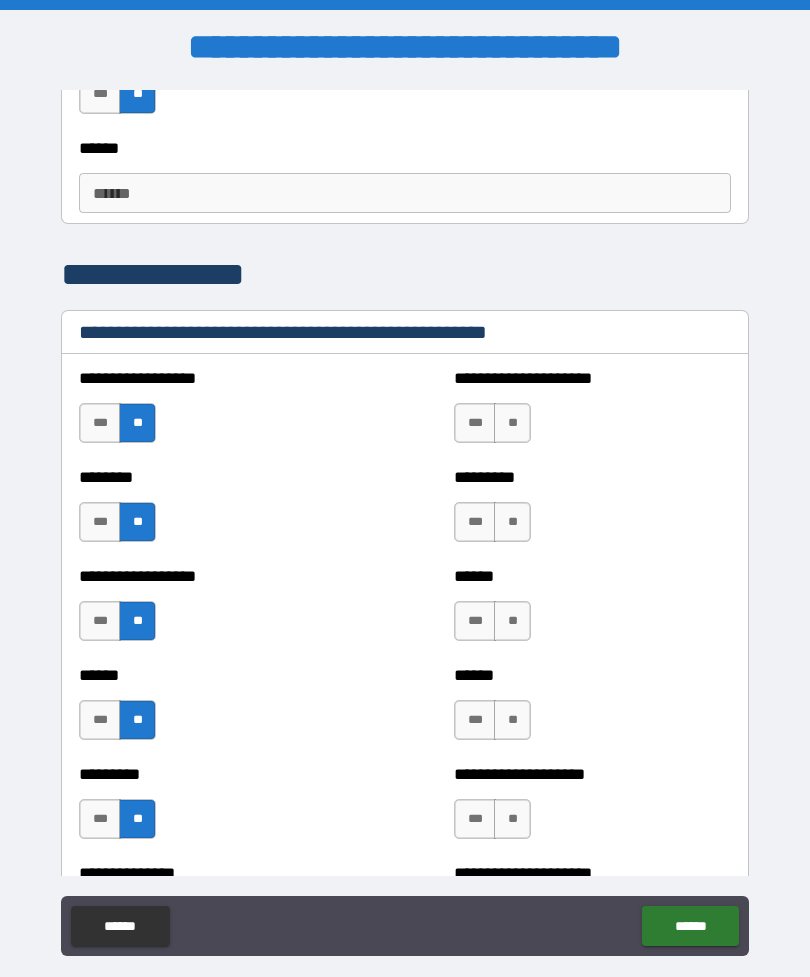click on "**" at bounding box center [512, 423] 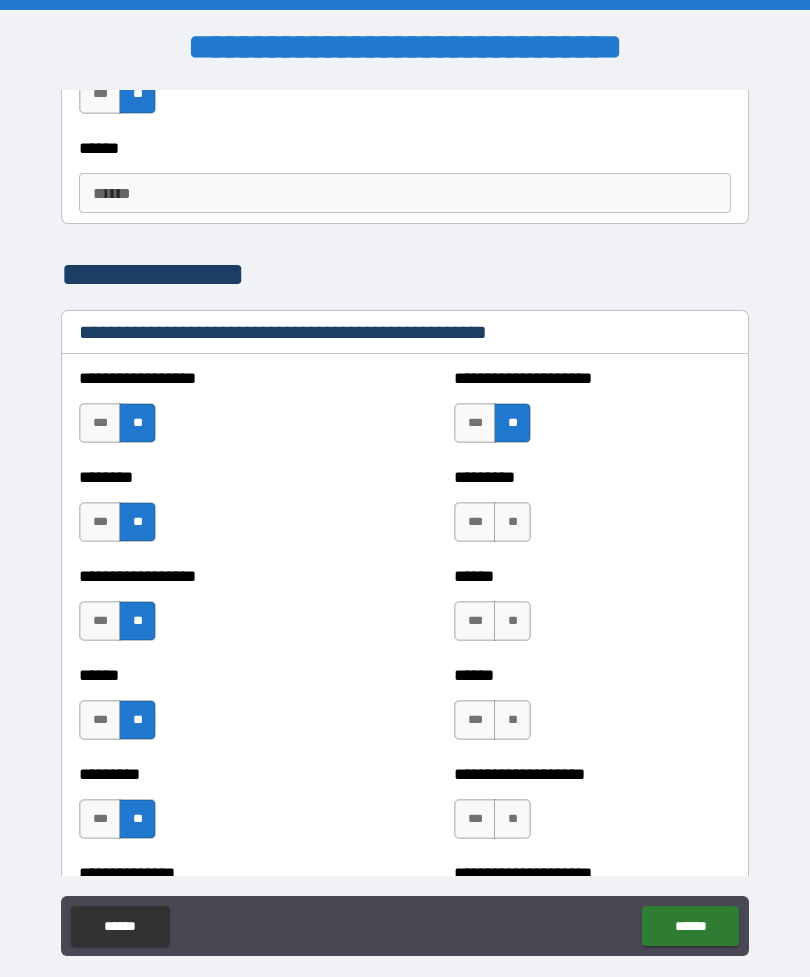 click on "**" at bounding box center (512, 522) 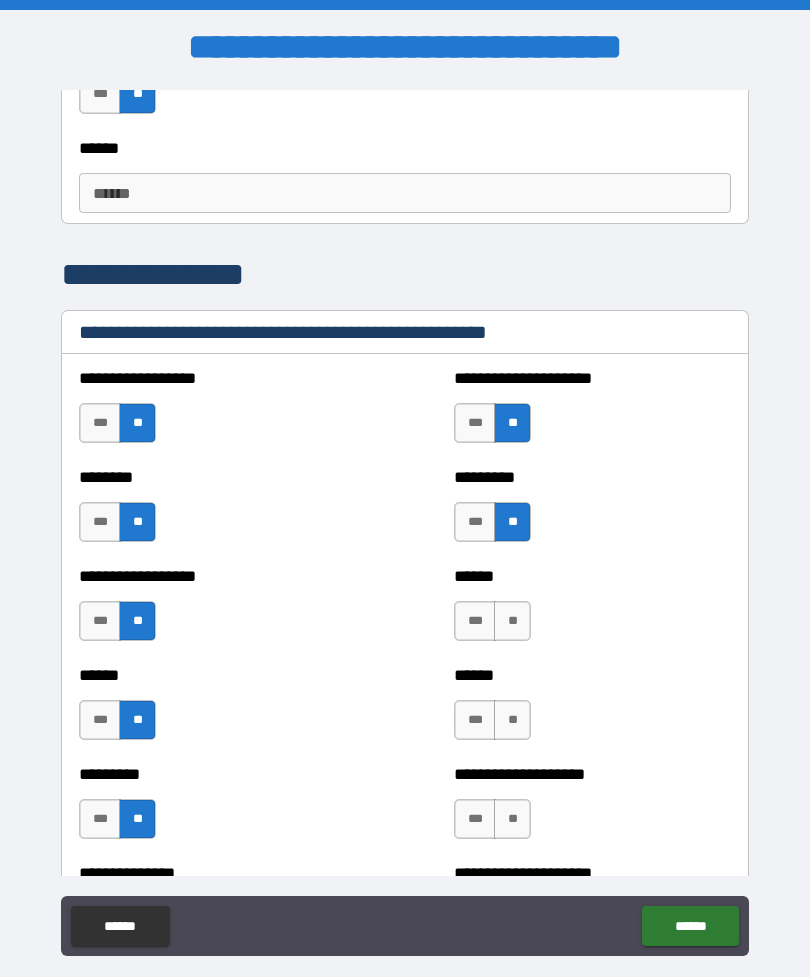 click on "**" at bounding box center [512, 621] 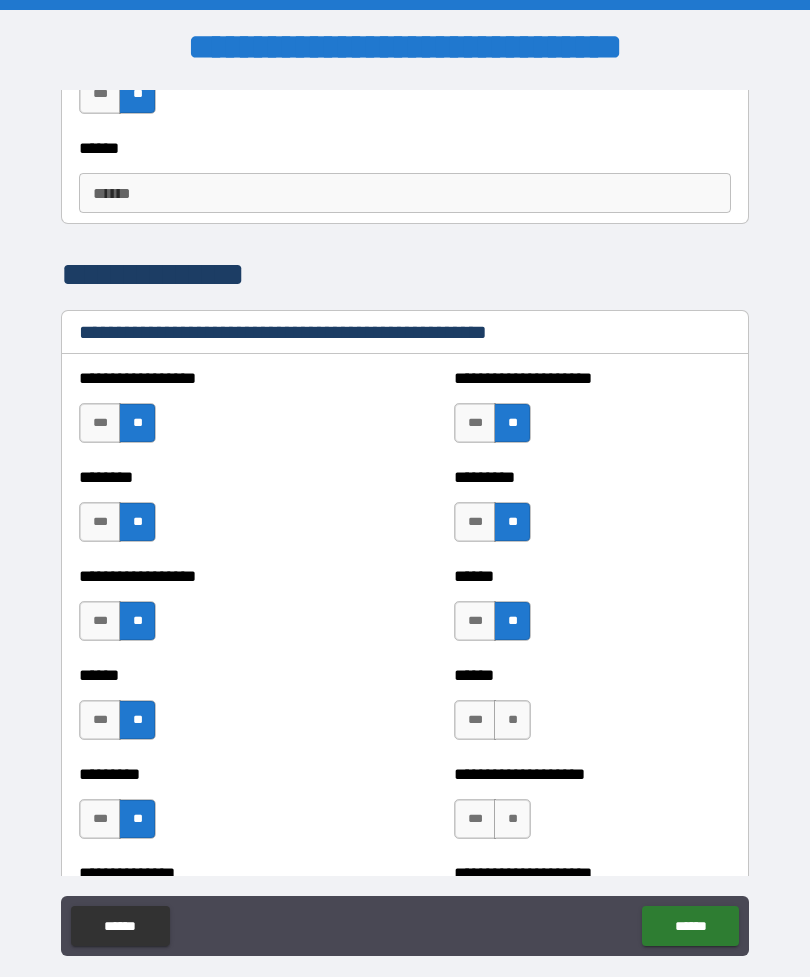 click on "**" at bounding box center (512, 720) 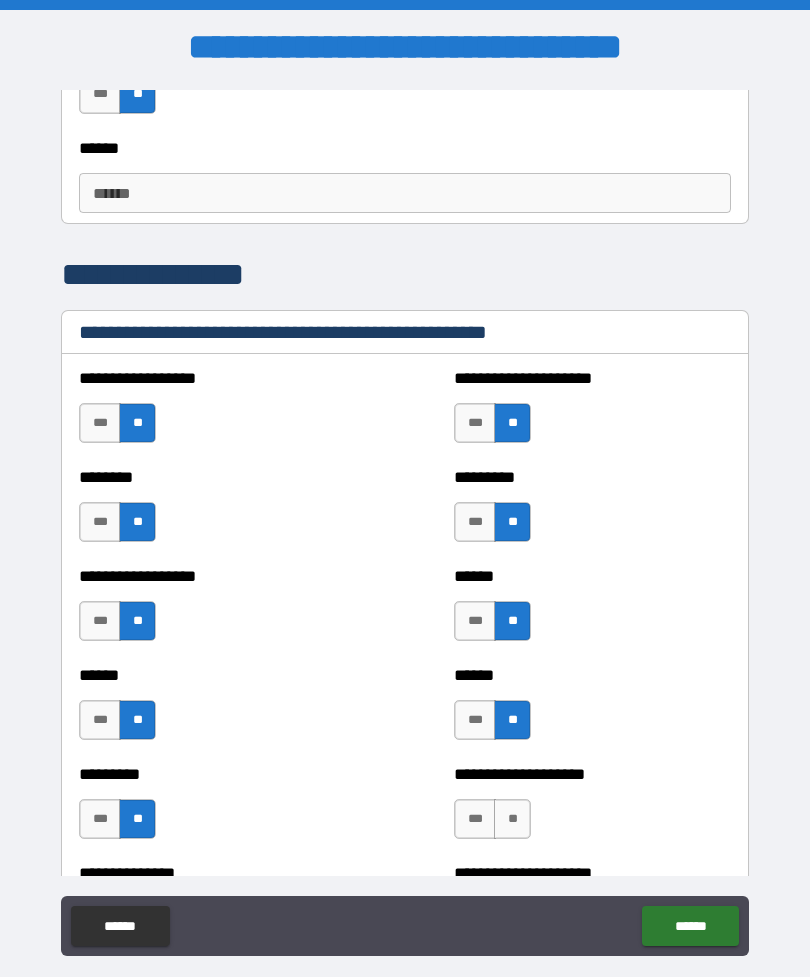 click on "**" at bounding box center [512, 819] 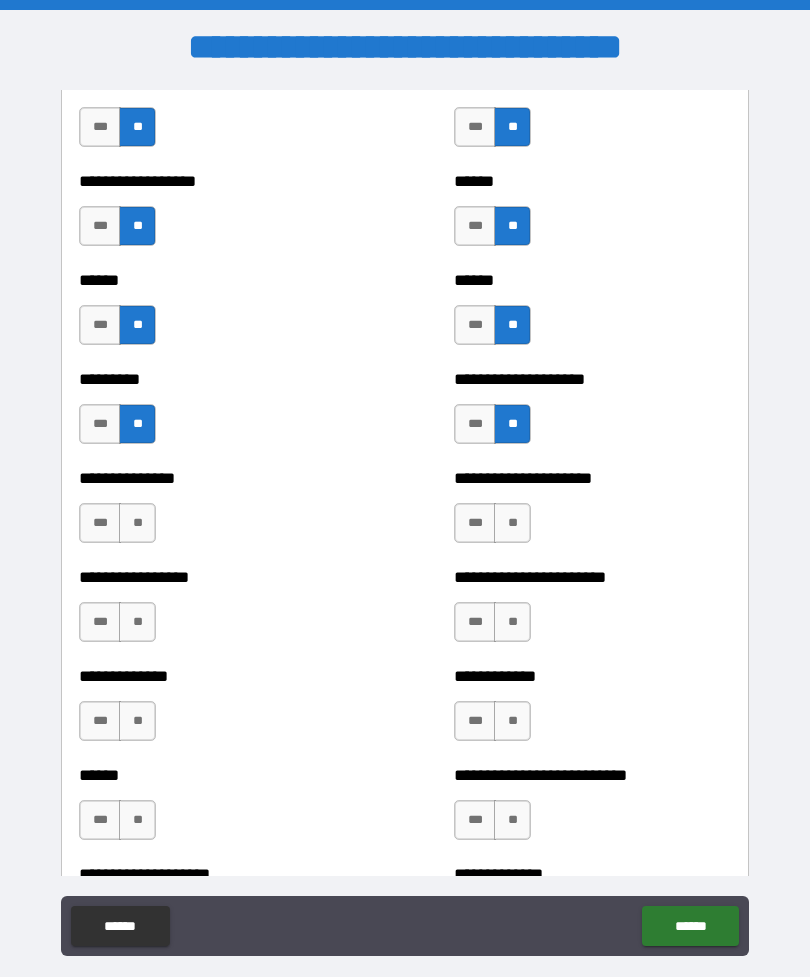 scroll, scrollTop: 2829, scrollLeft: 0, axis: vertical 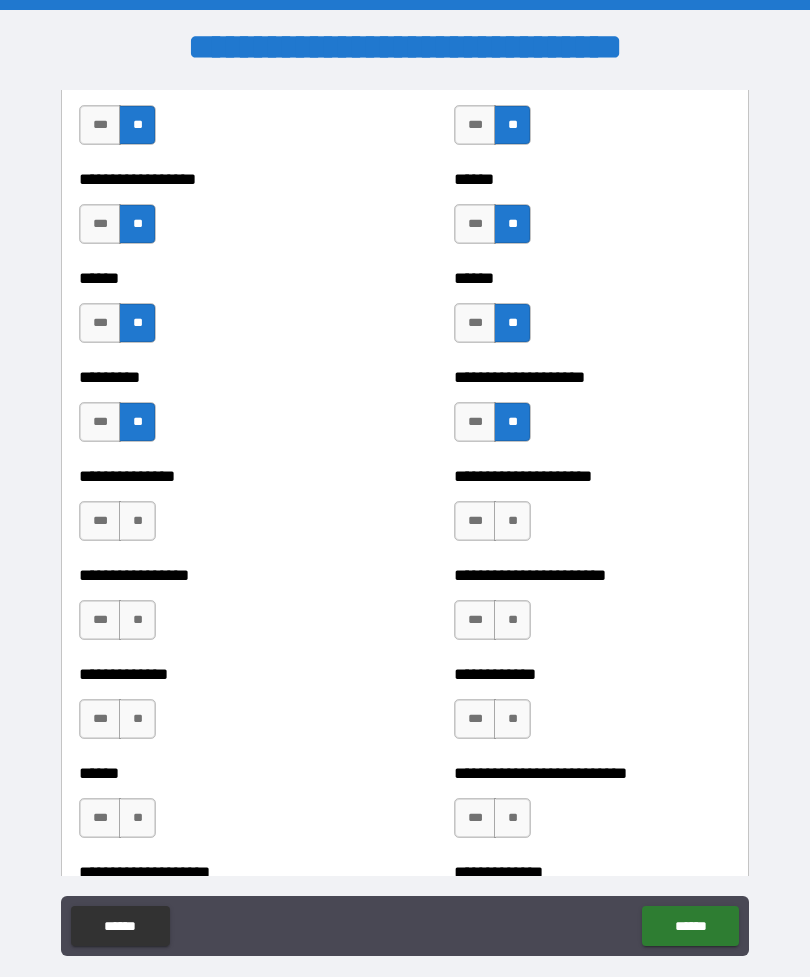 click on "**" at bounding box center (137, 521) 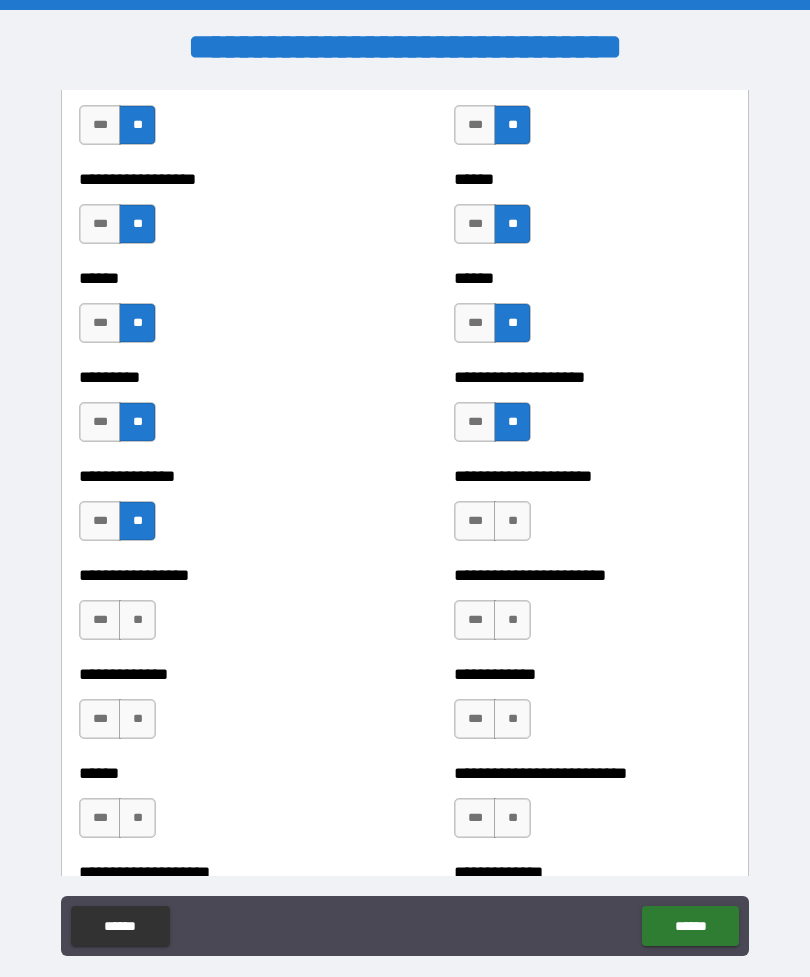 click on "***" at bounding box center (100, 620) 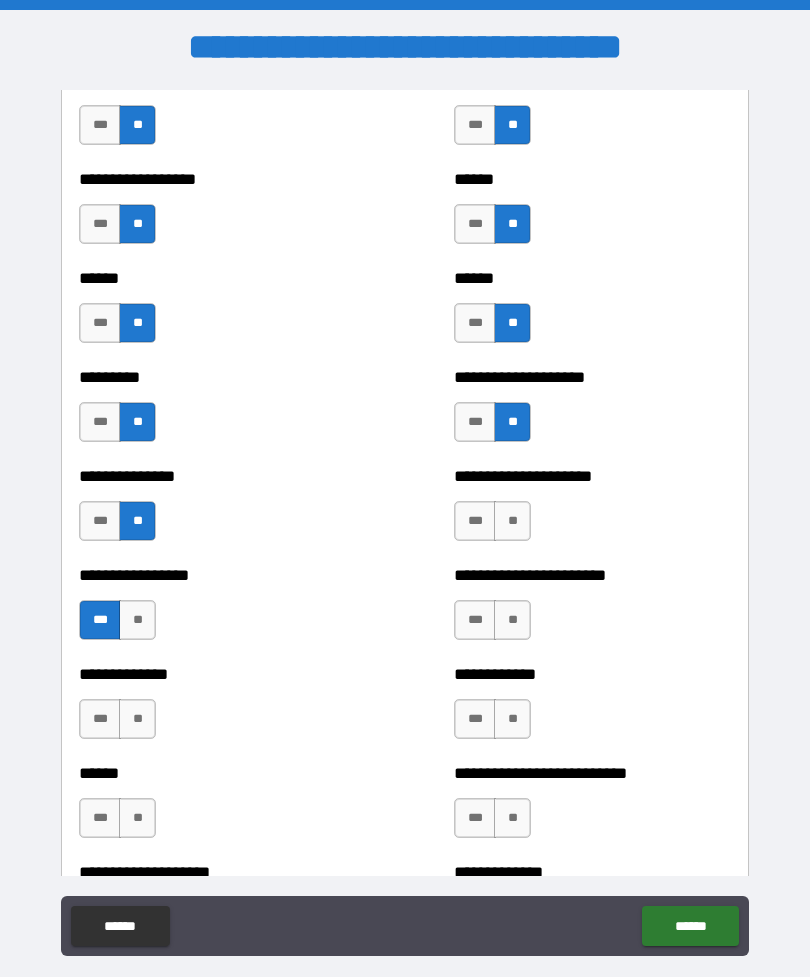 click on "**" at bounding box center (137, 719) 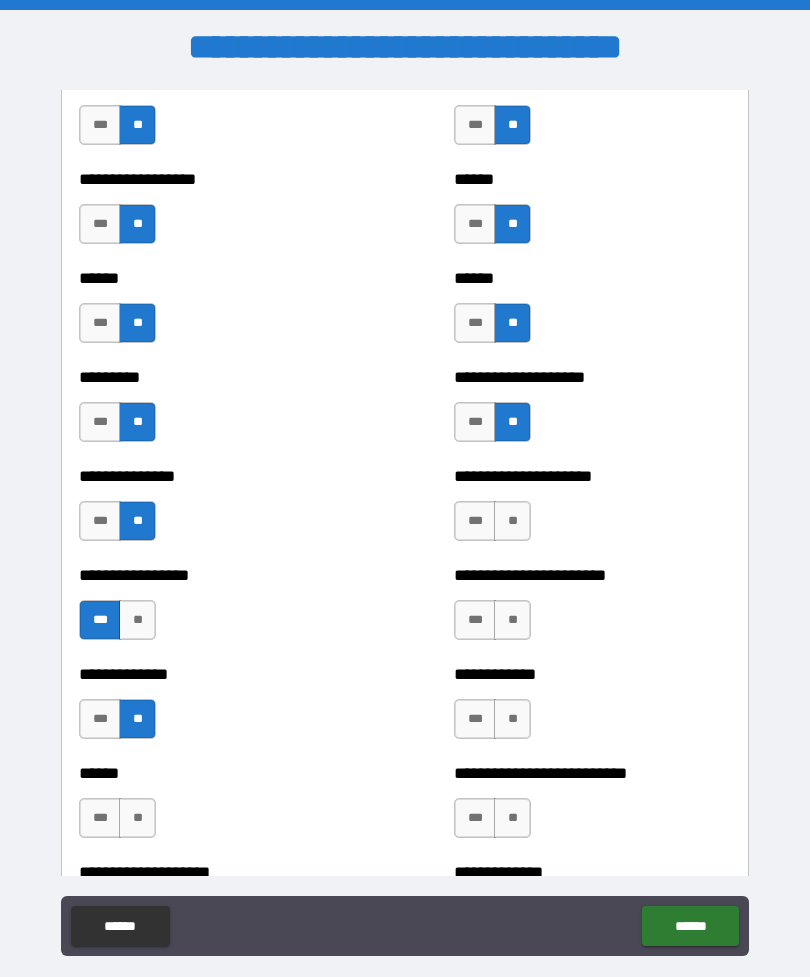 click on "**" at bounding box center (137, 818) 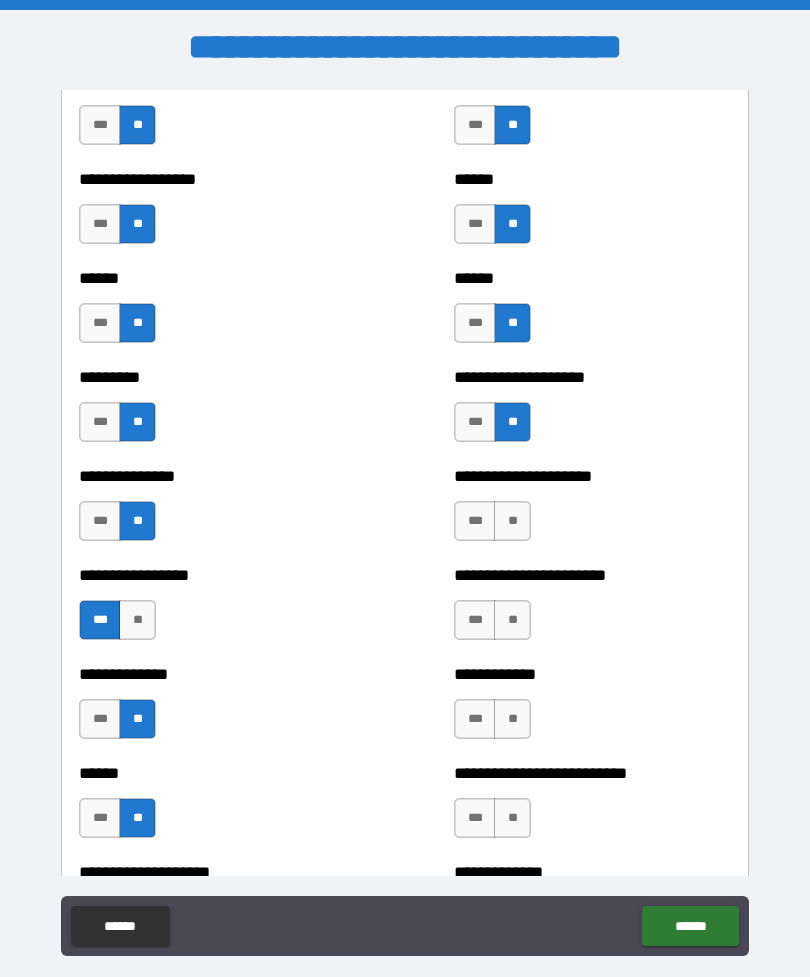 click on "**" at bounding box center [512, 521] 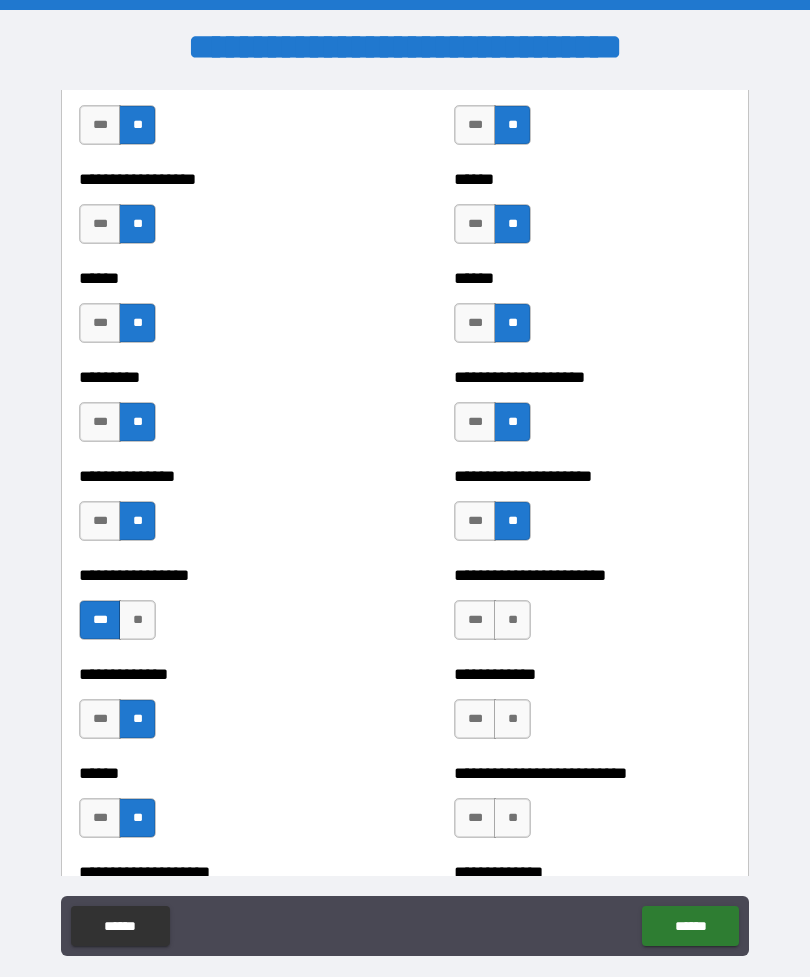click on "**" at bounding box center [512, 620] 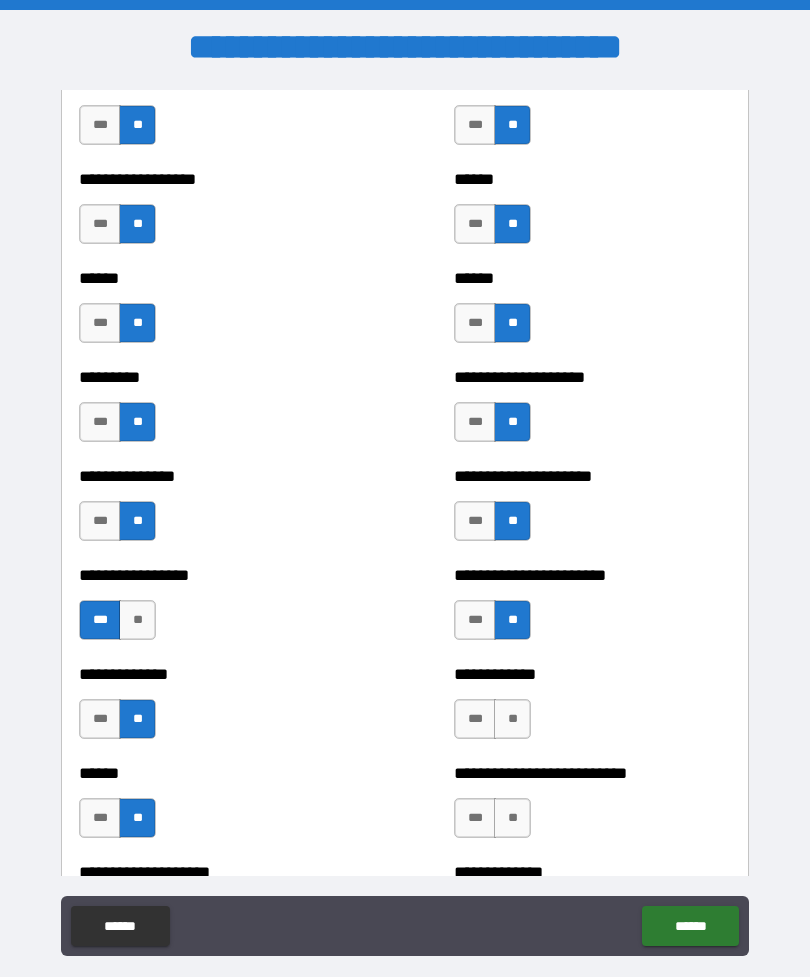click on "**" at bounding box center (512, 719) 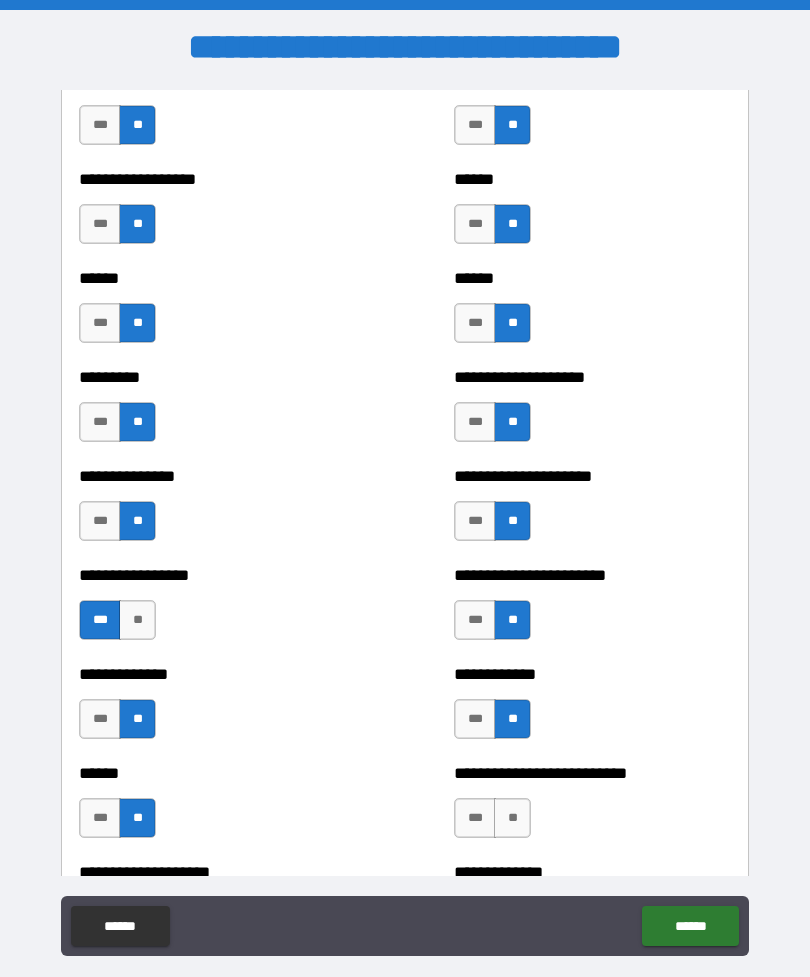 click on "**" at bounding box center [512, 818] 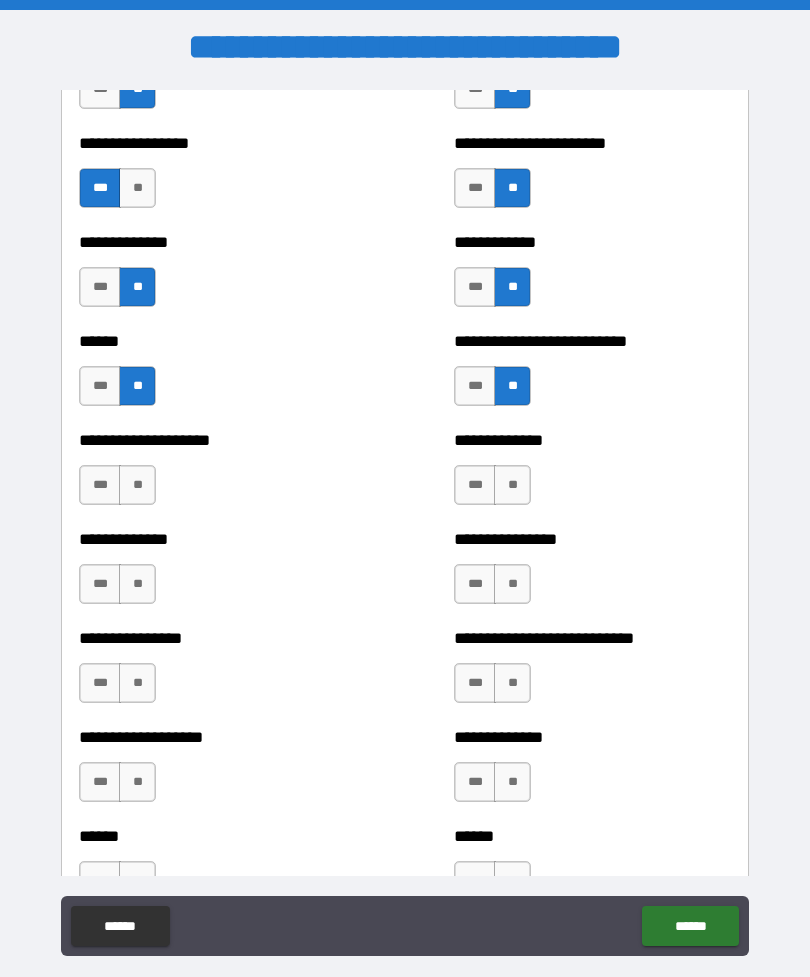 scroll, scrollTop: 3260, scrollLeft: 0, axis: vertical 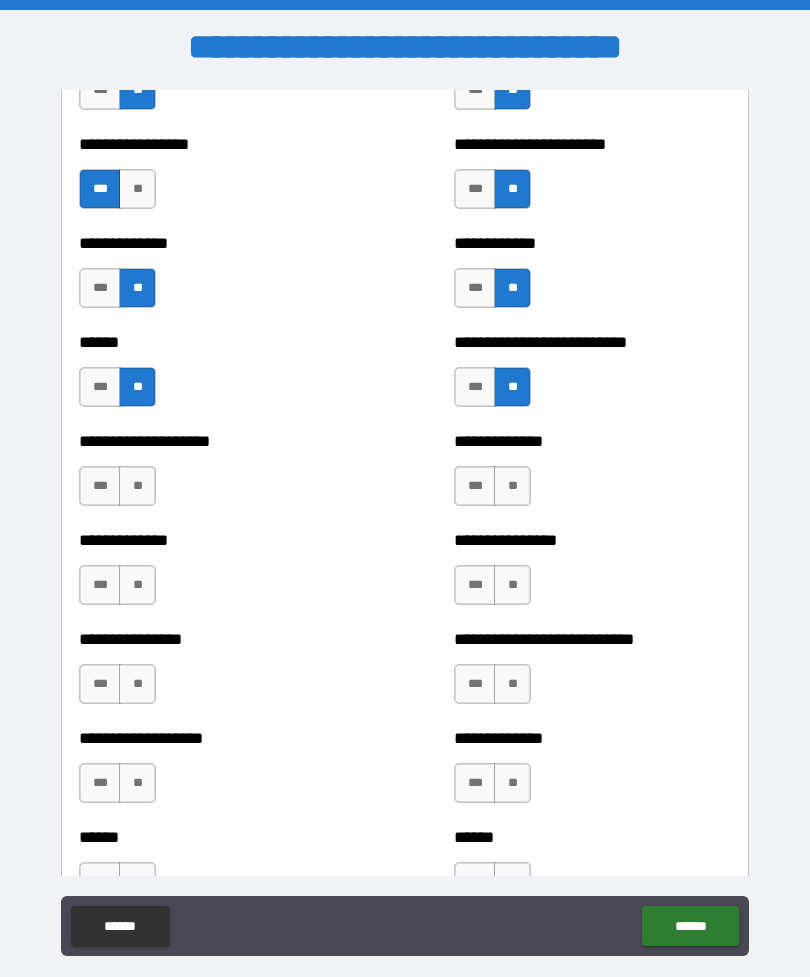 click on "**" at bounding box center [137, 486] 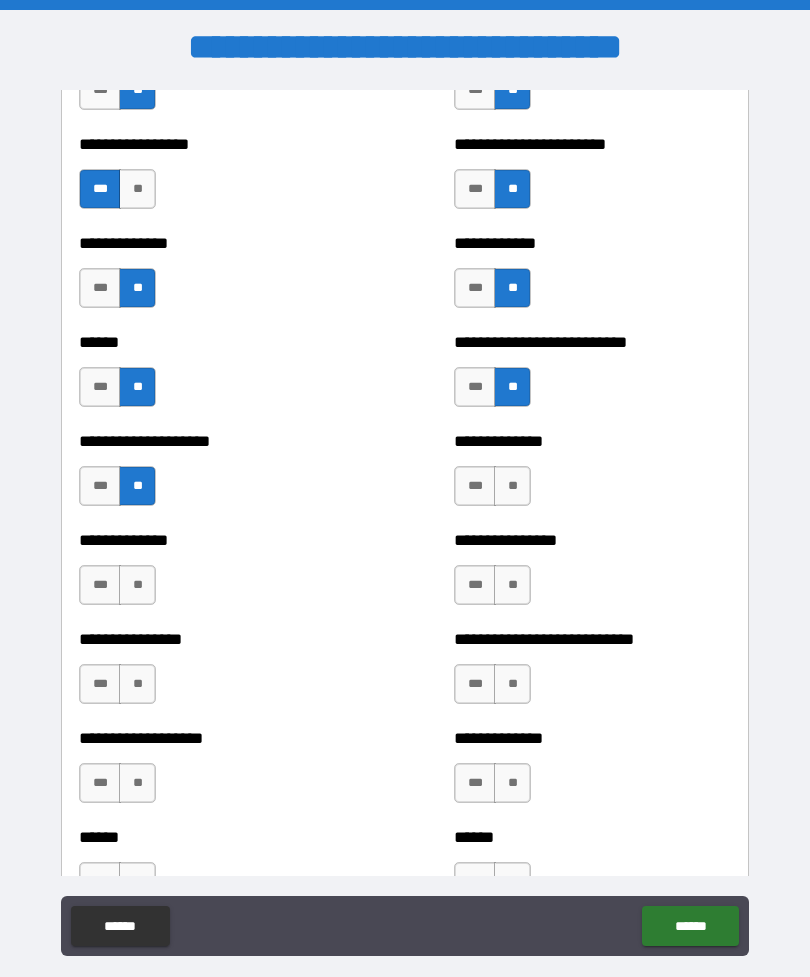 click on "**" at bounding box center [137, 585] 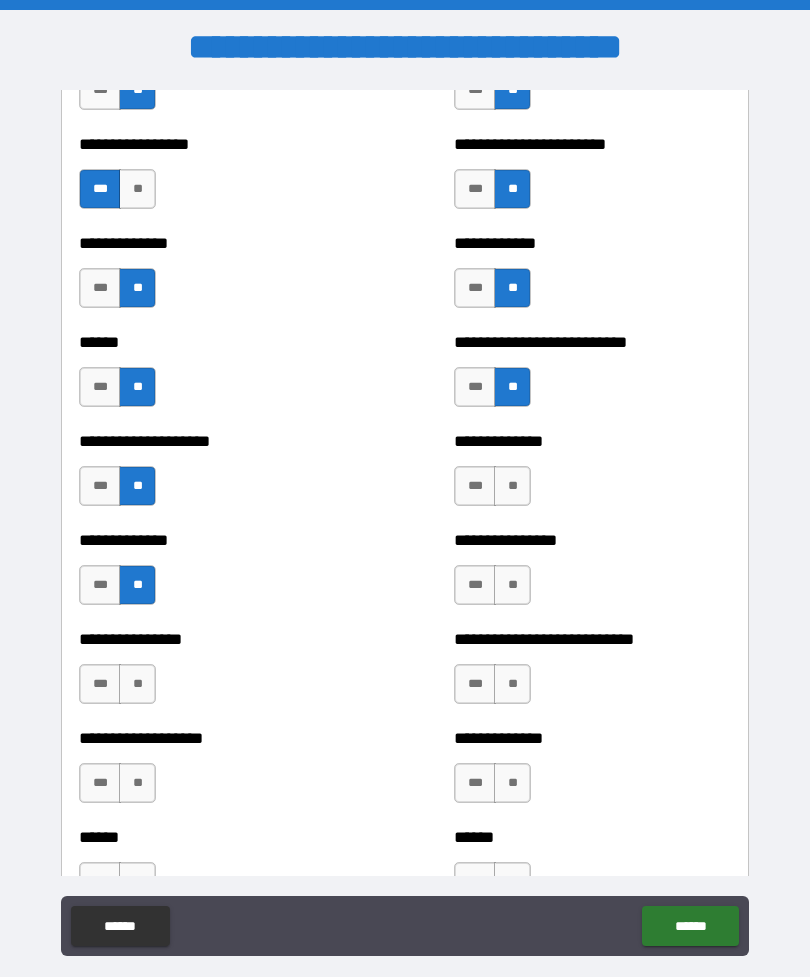 click on "**" at bounding box center [137, 684] 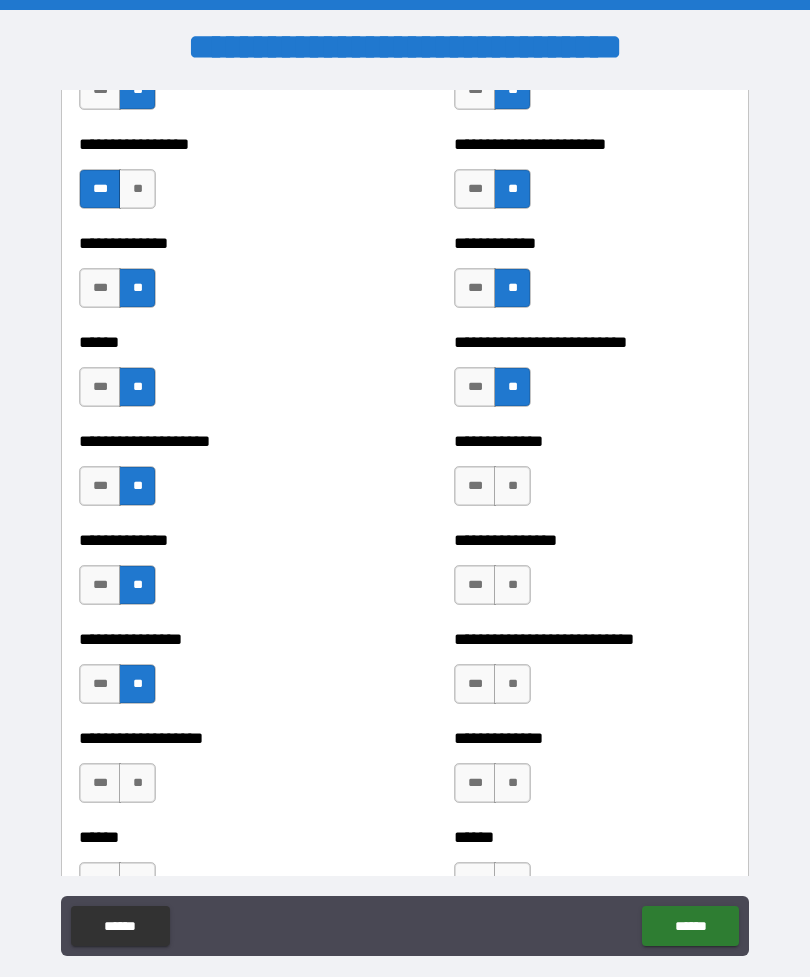 click on "**" at bounding box center (137, 783) 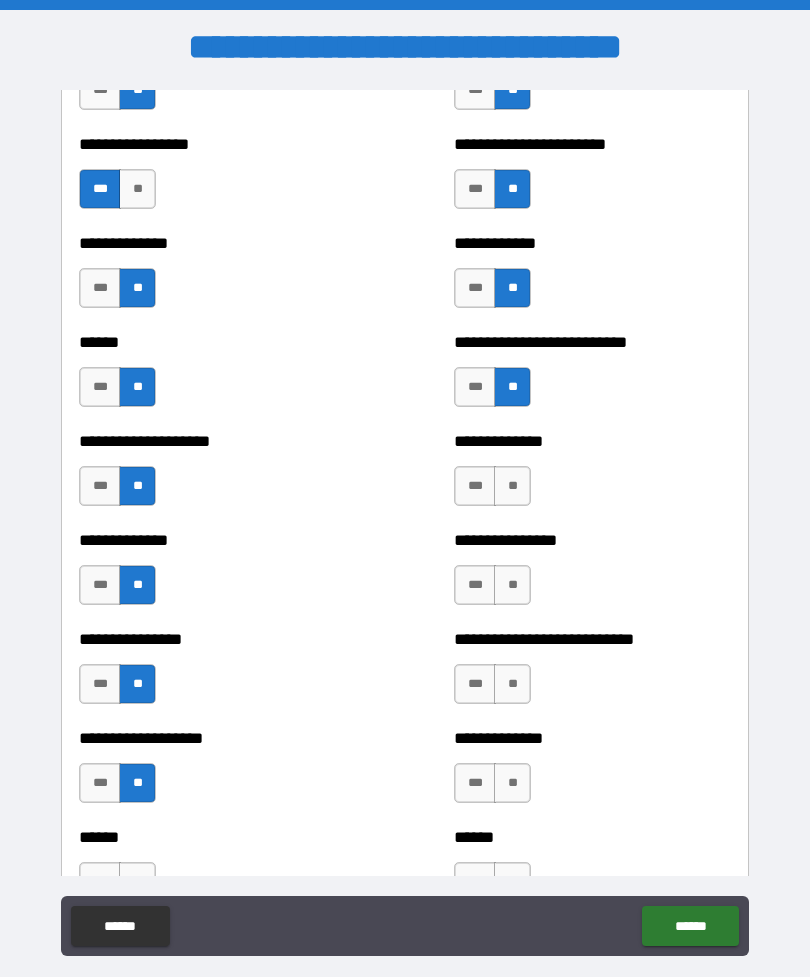 click on "**" at bounding box center [512, 486] 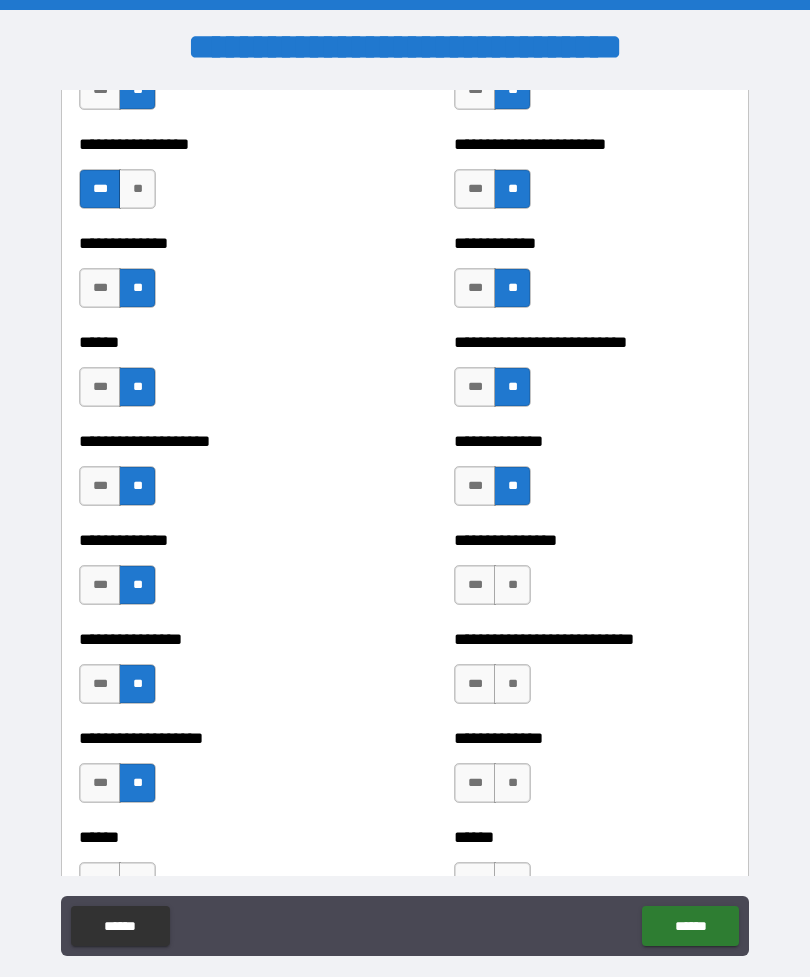 click on "**" at bounding box center (512, 684) 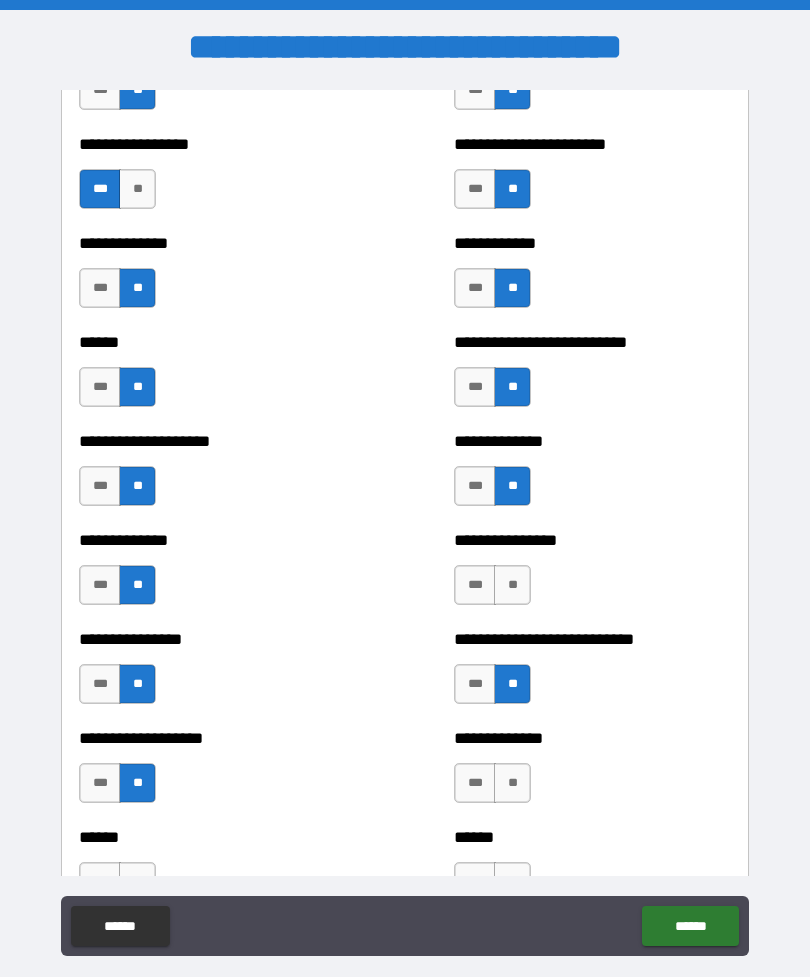 click on "**" at bounding box center (512, 783) 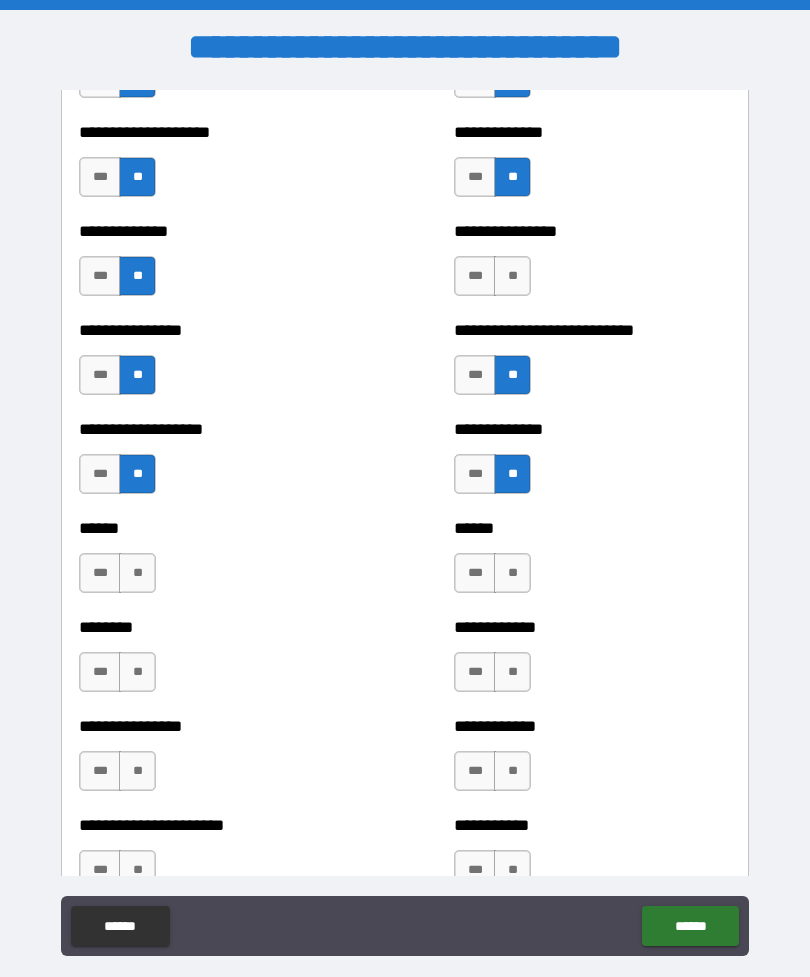 scroll, scrollTop: 3569, scrollLeft: 0, axis: vertical 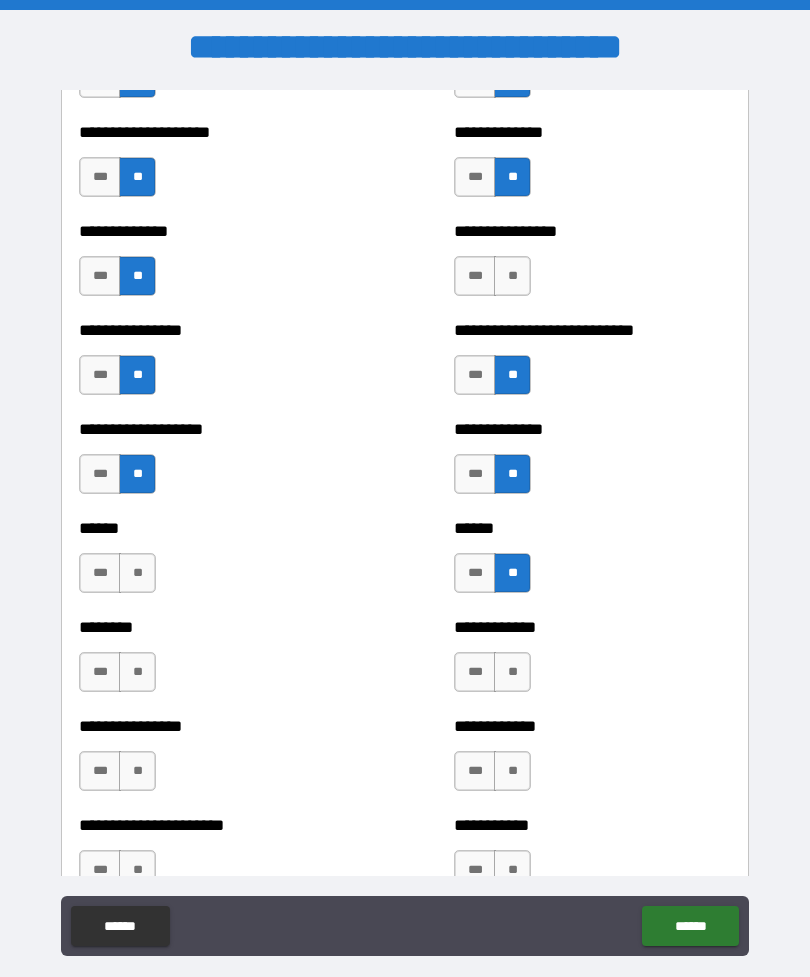click on "**" at bounding box center [137, 573] 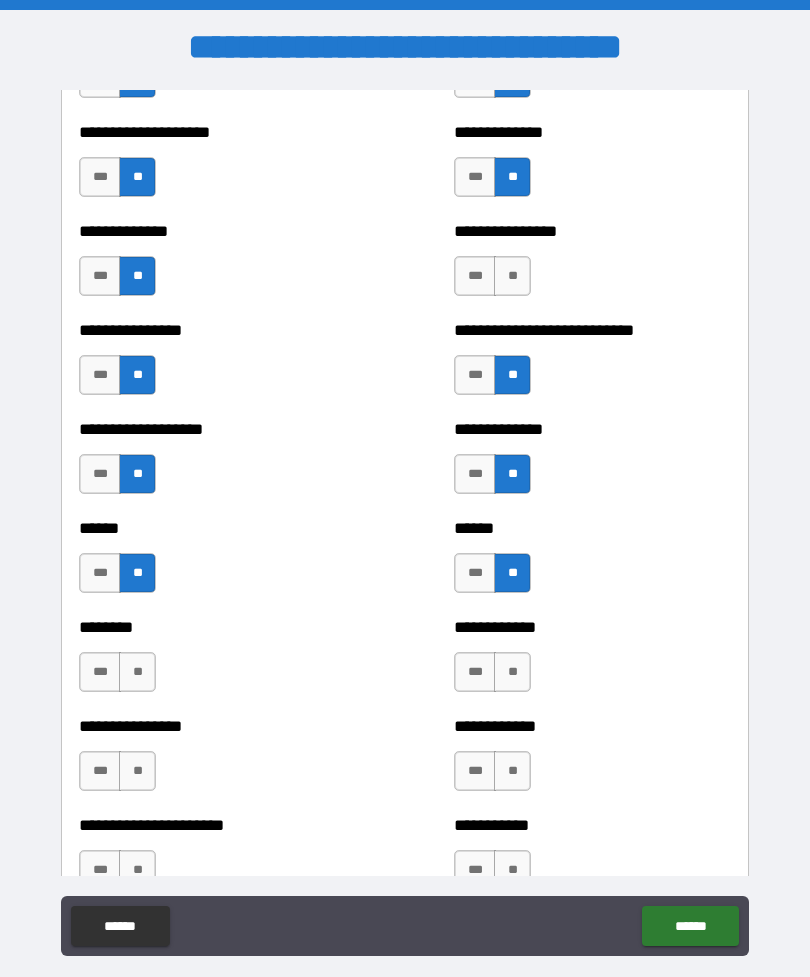 click on "**" at bounding box center [137, 672] 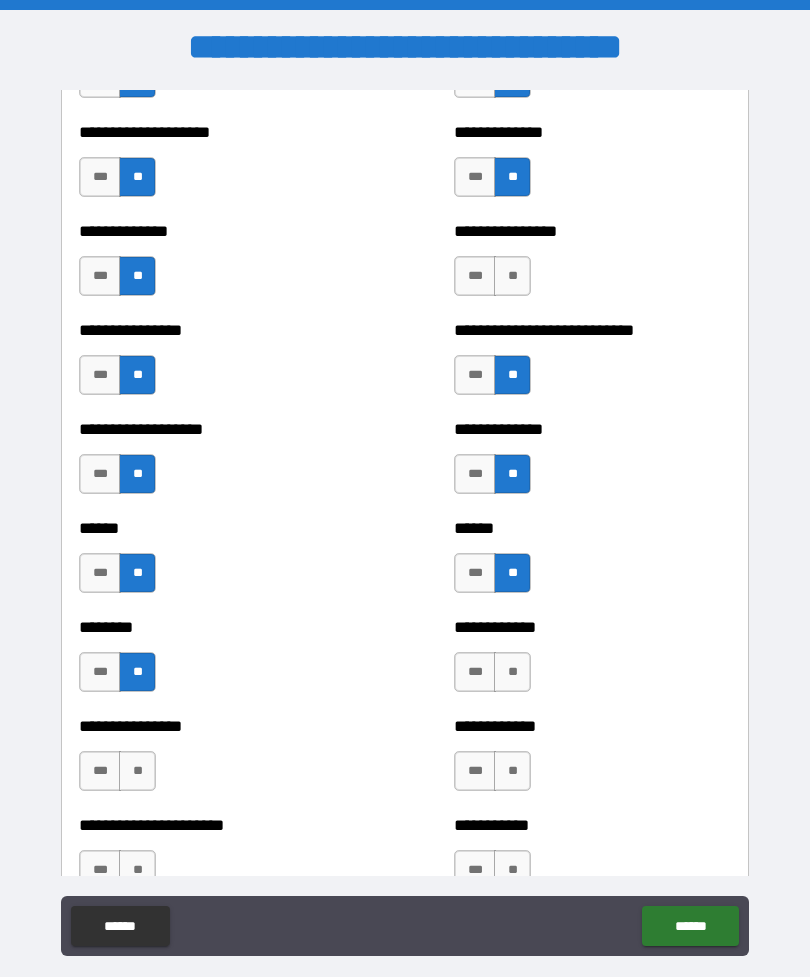 click on "**" at bounding box center (137, 771) 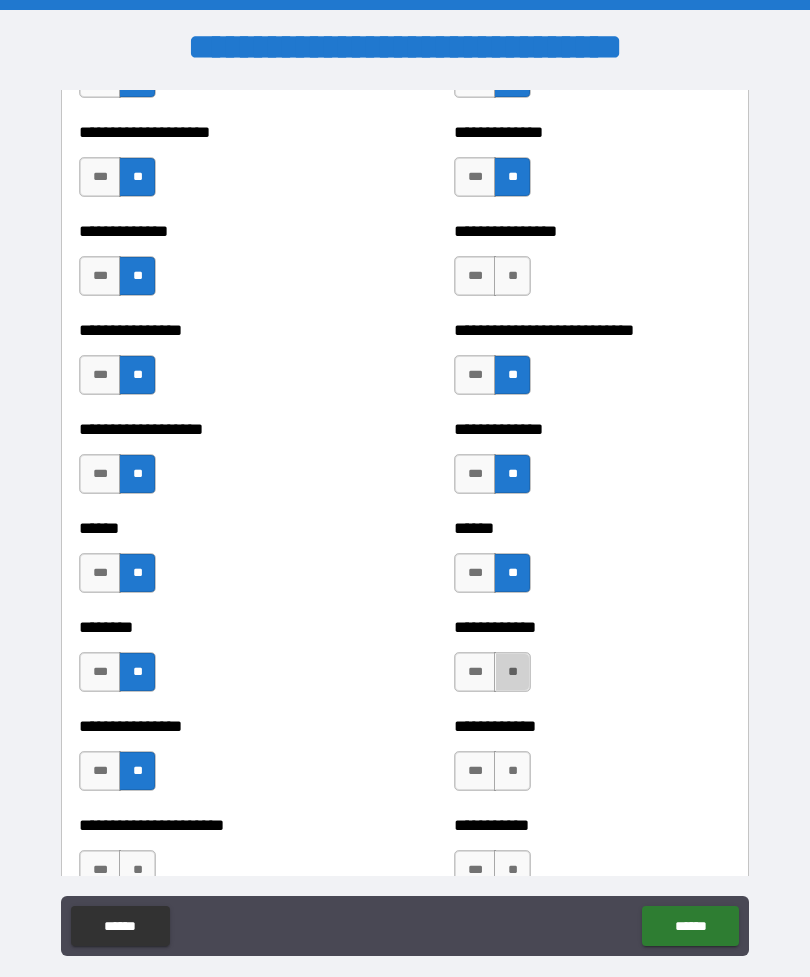 click on "**" at bounding box center (512, 672) 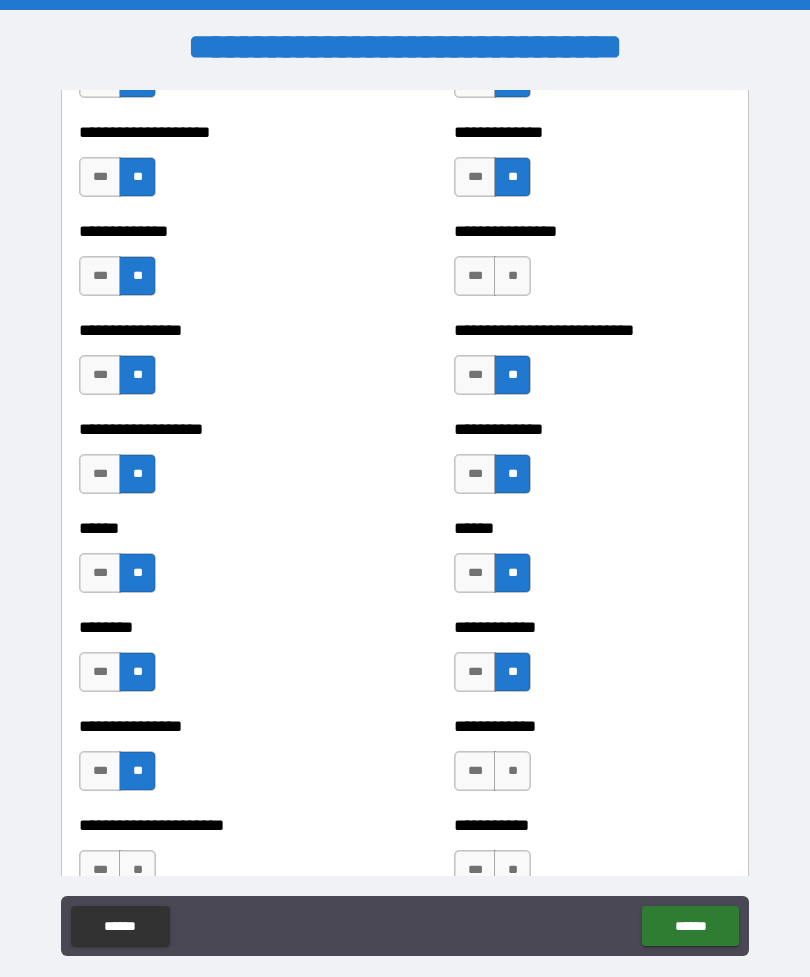 click on "**" at bounding box center [512, 771] 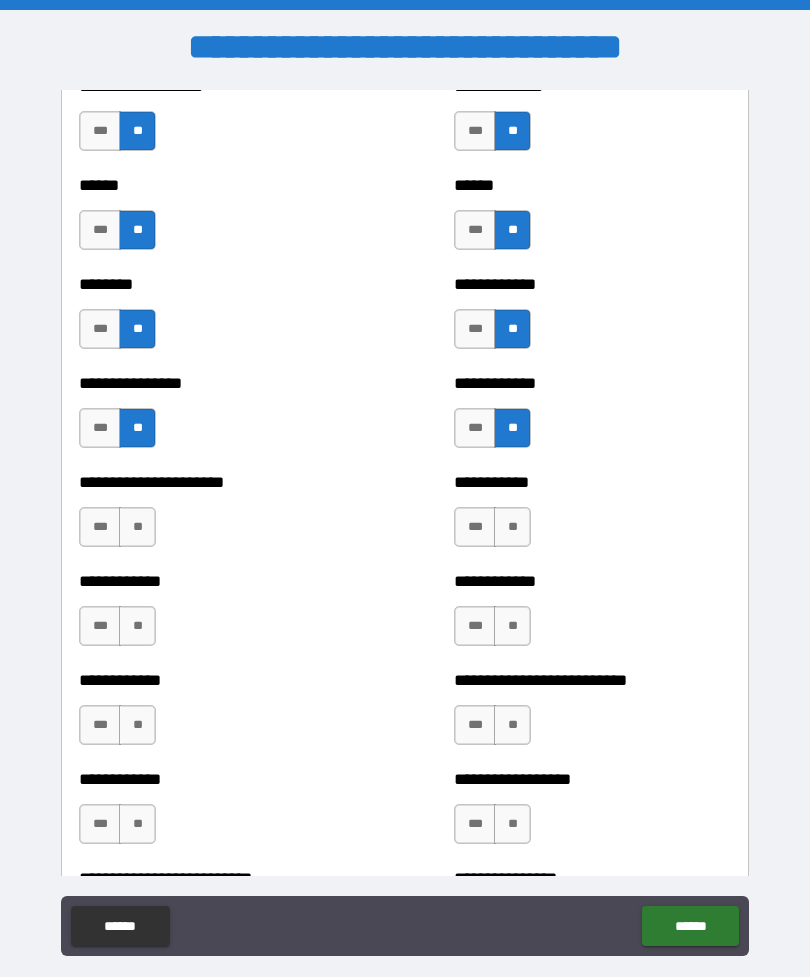 scroll, scrollTop: 3908, scrollLeft: 0, axis: vertical 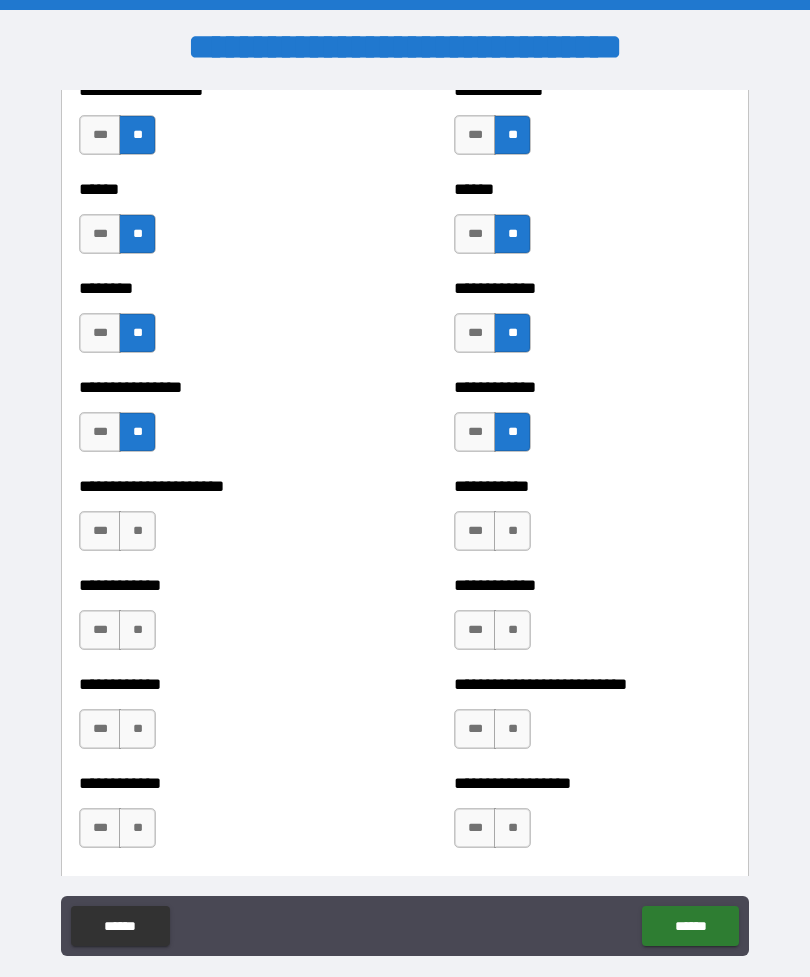 click on "**" at bounding box center [512, 531] 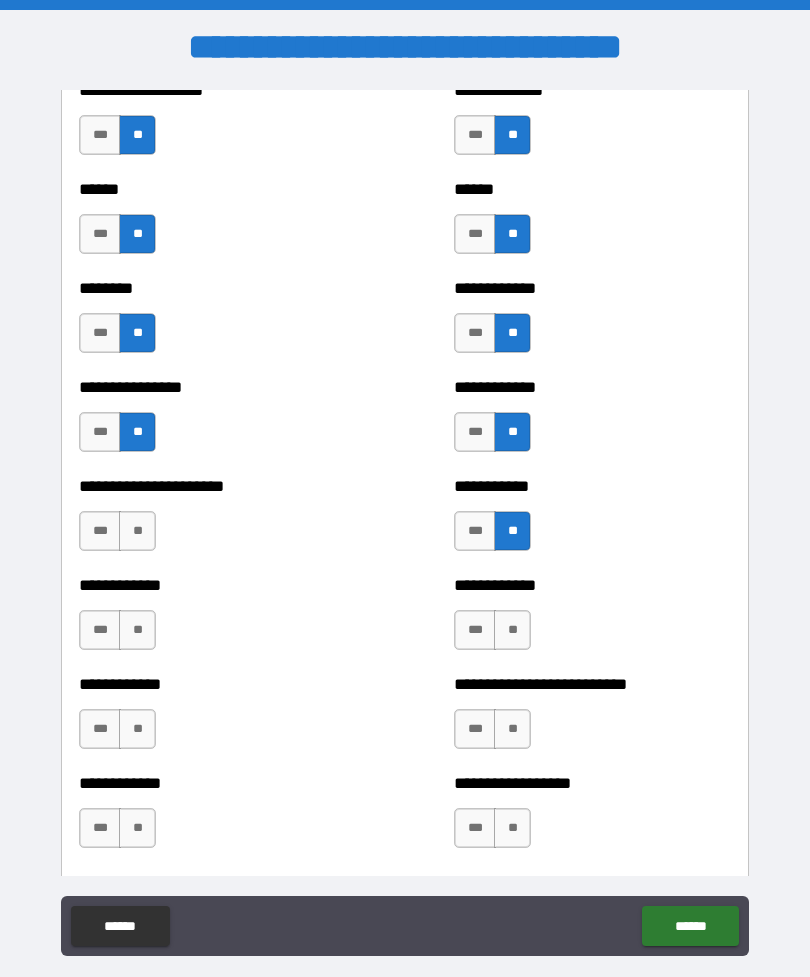 click on "**" at bounding box center (137, 531) 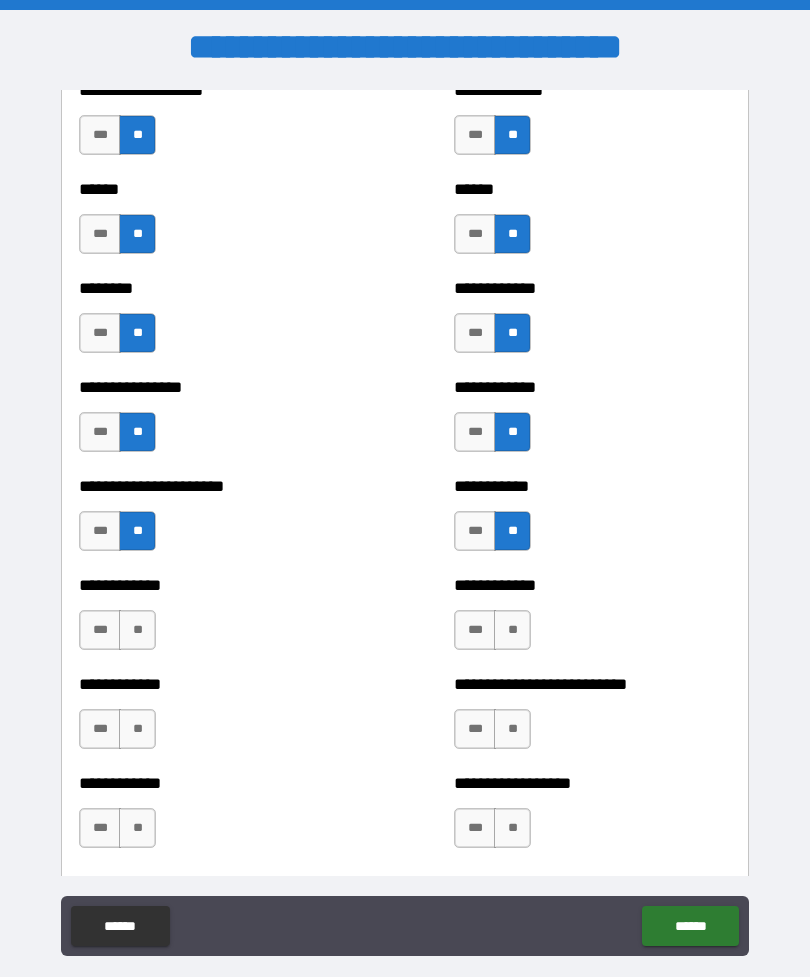 click on "**" at bounding box center (137, 630) 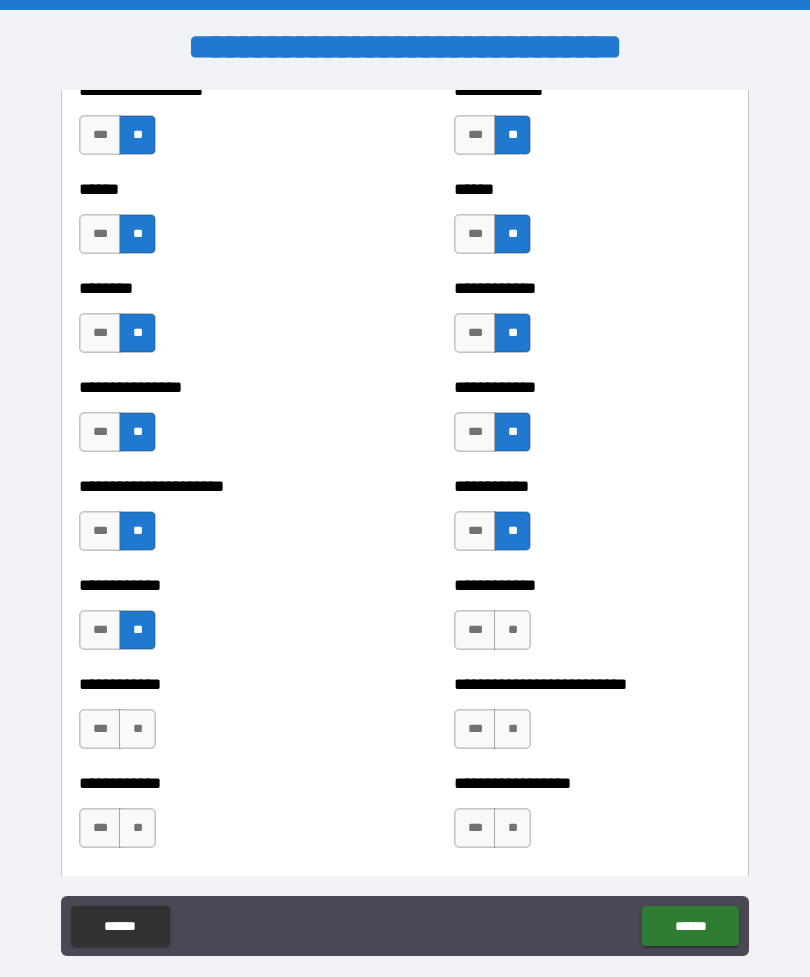 click on "**" at bounding box center (137, 729) 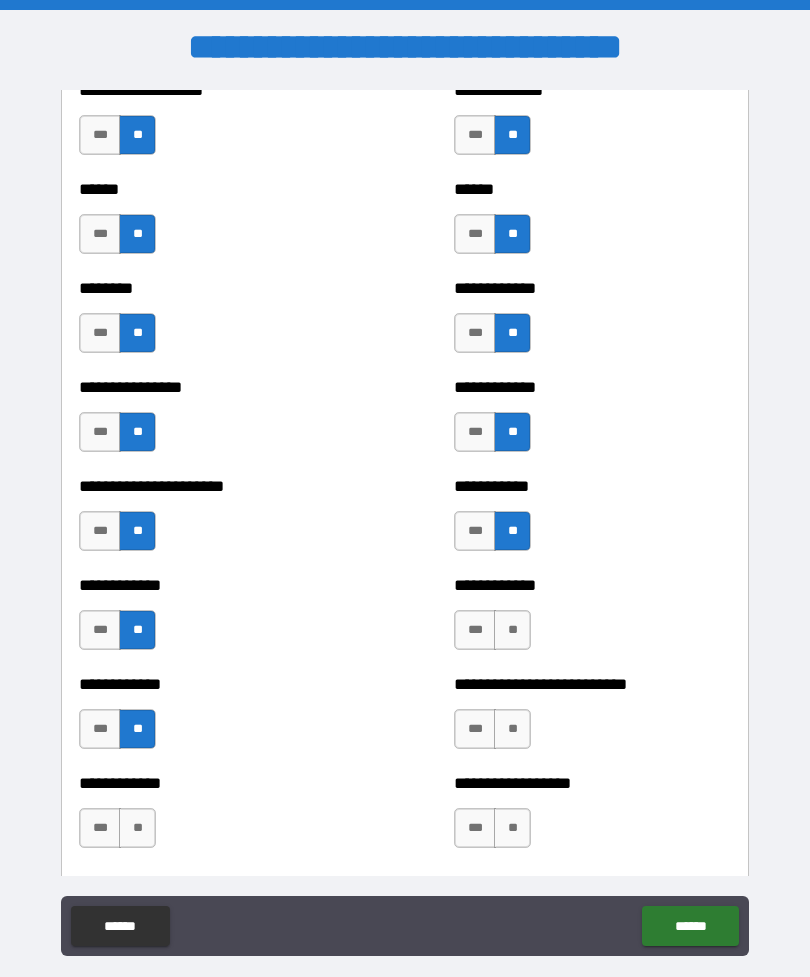 click on "**" at bounding box center [137, 828] 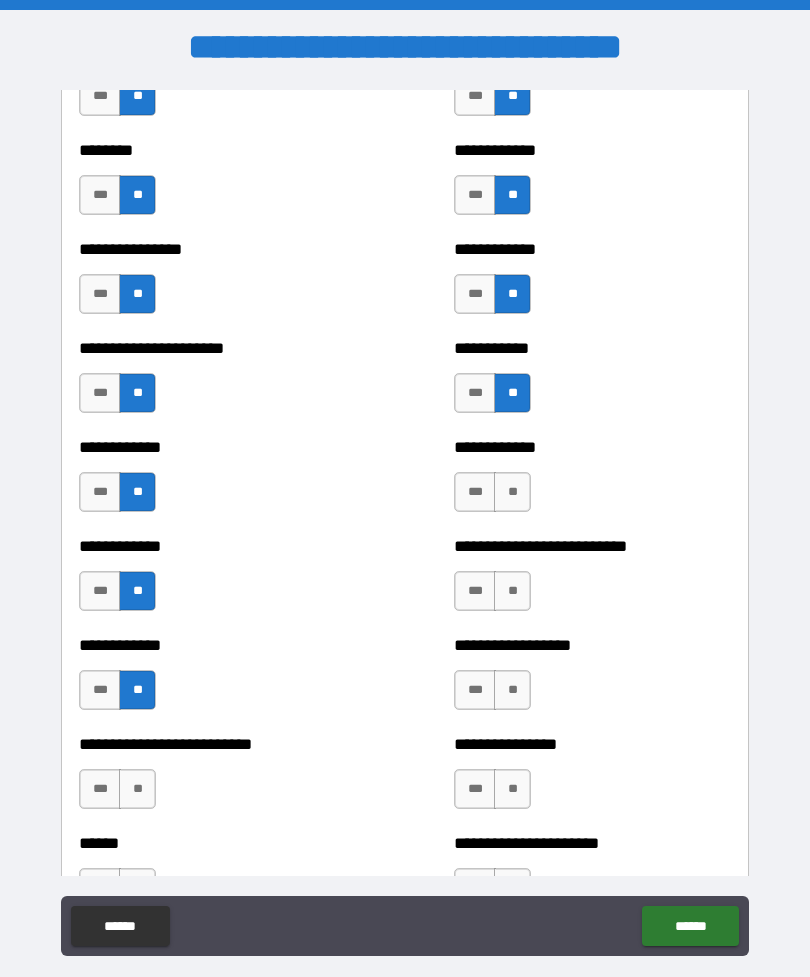 scroll, scrollTop: 4065, scrollLeft: 0, axis: vertical 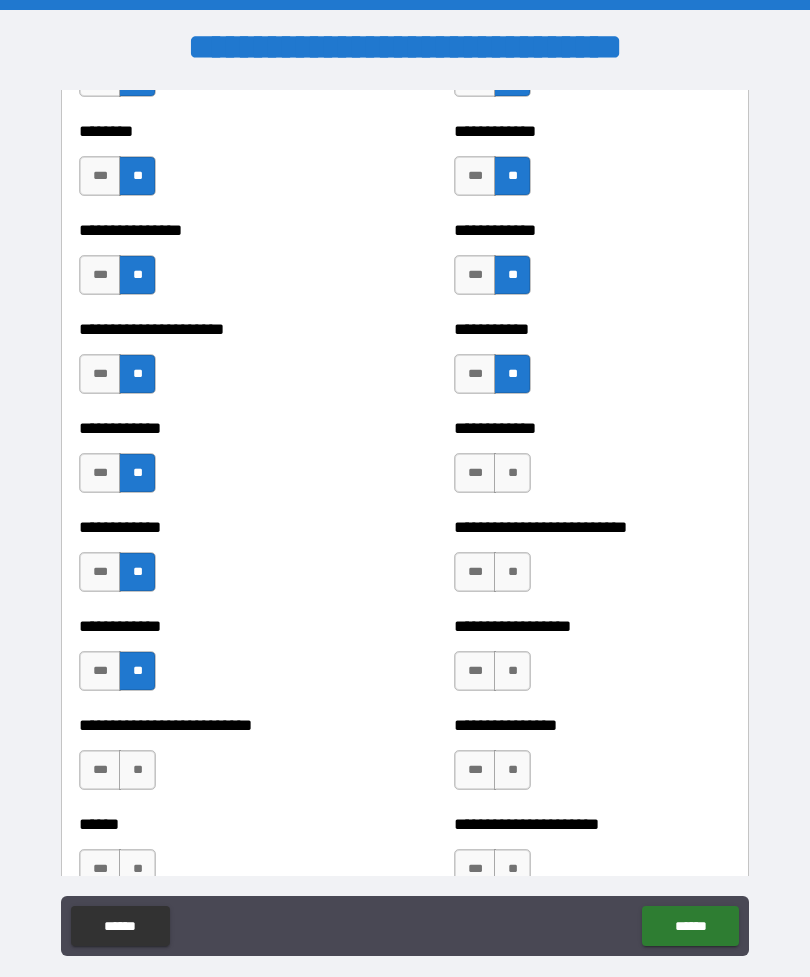 click on "**" at bounding box center (512, 473) 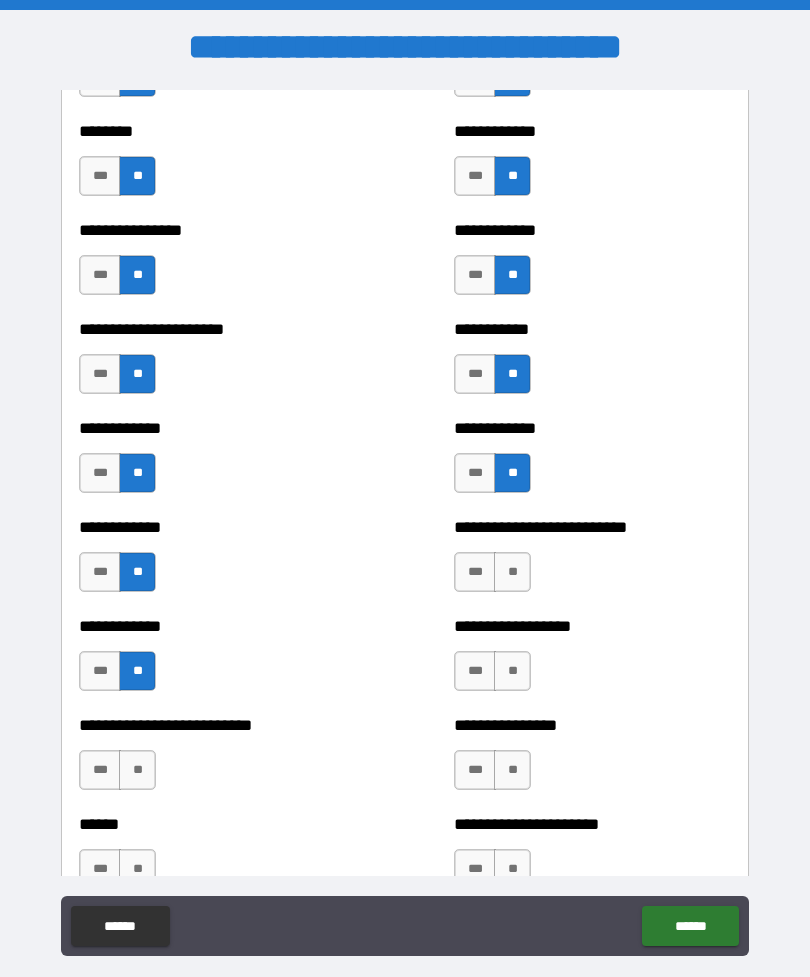 click on "**" at bounding box center [512, 572] 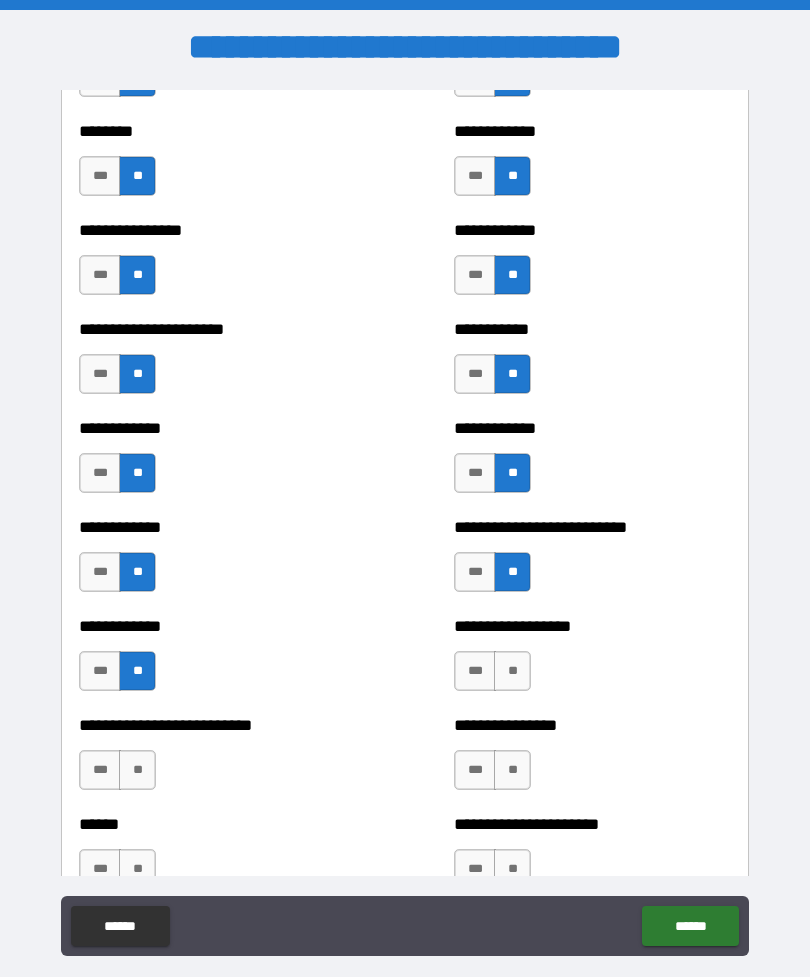 click on "**" at bounding box center (512, 671) 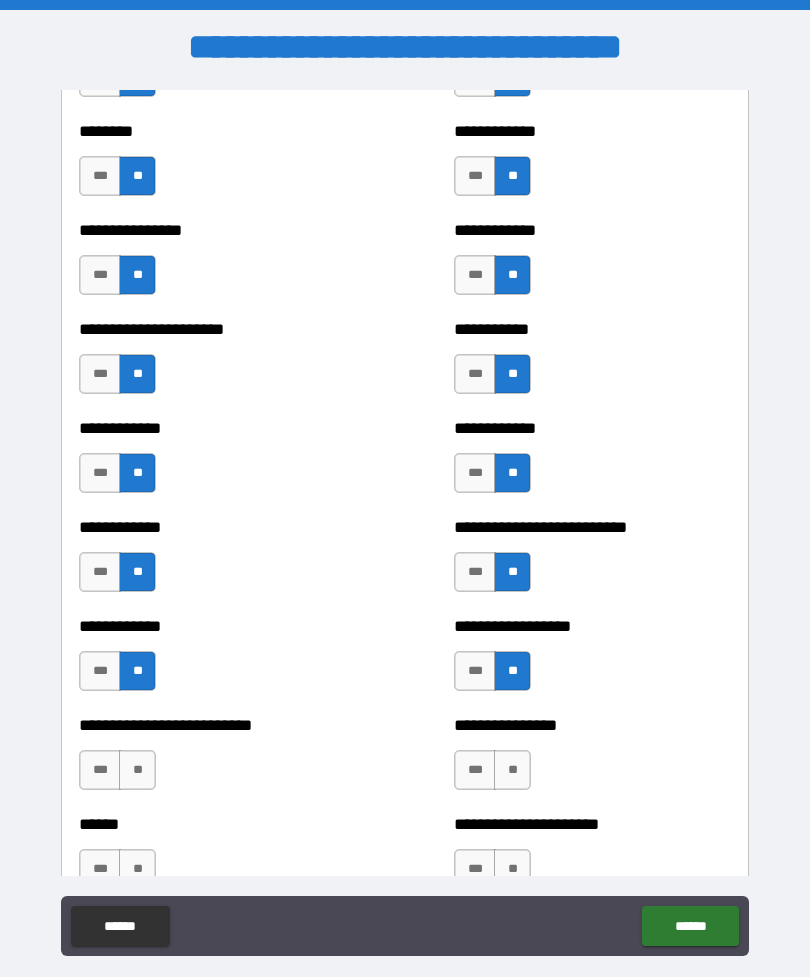 click on "**" at bounding box center [512, 770] 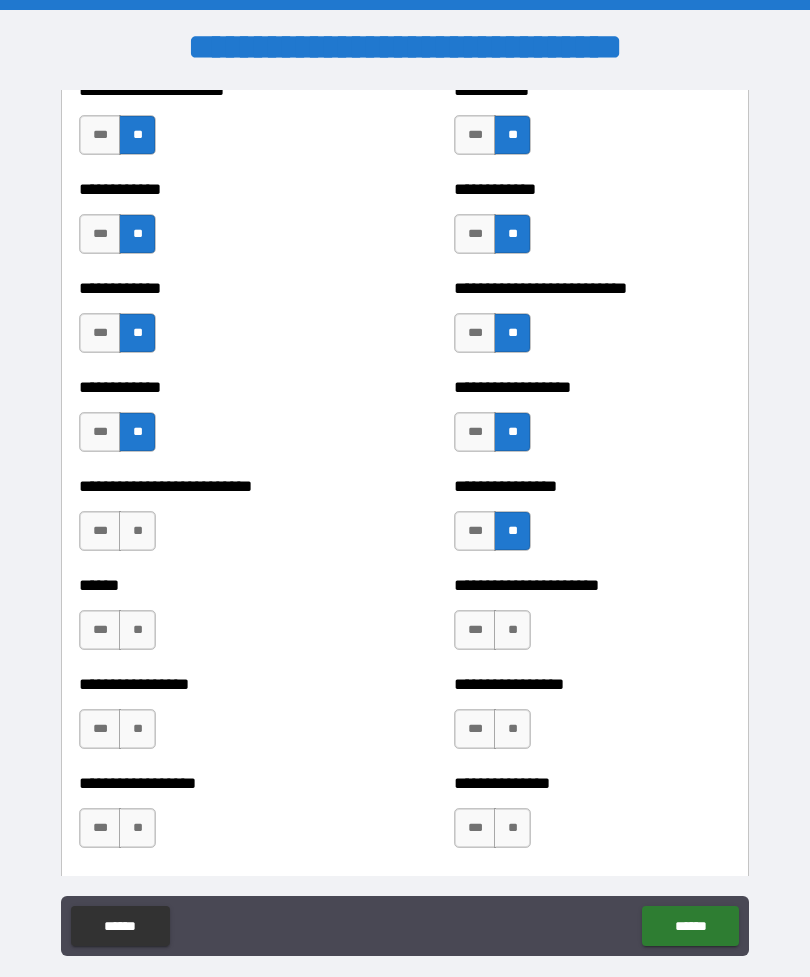 scroll, scrollTop: 4305, scrollLeft: 0, axis: vertical 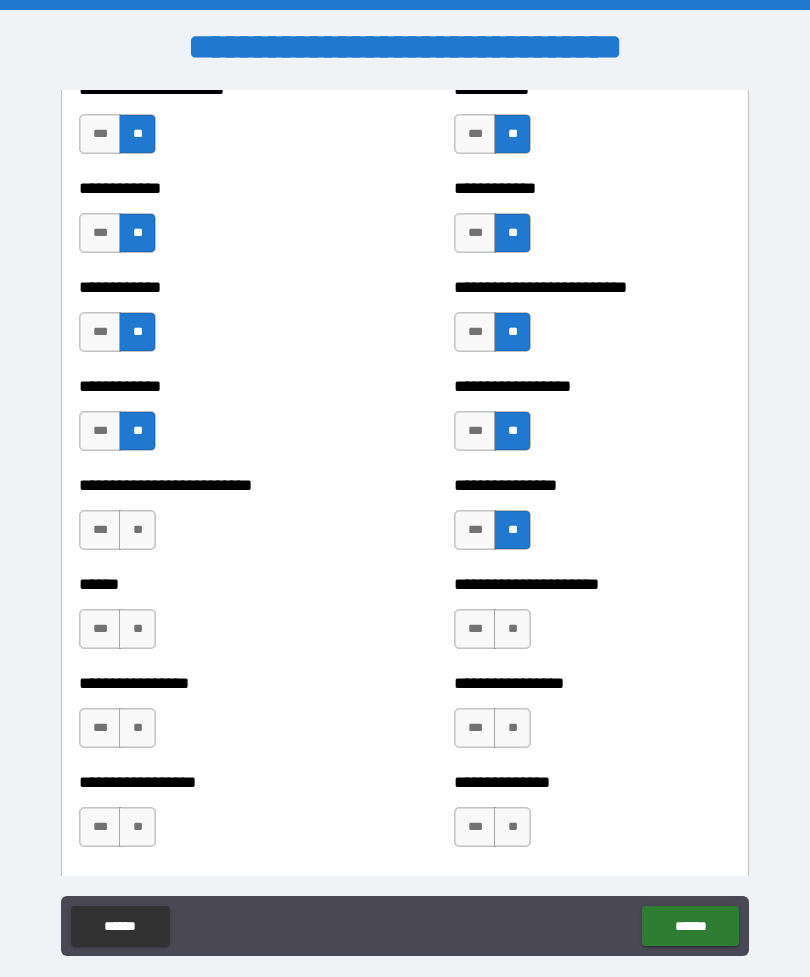 click on "**" at bounding box center [137, 530] 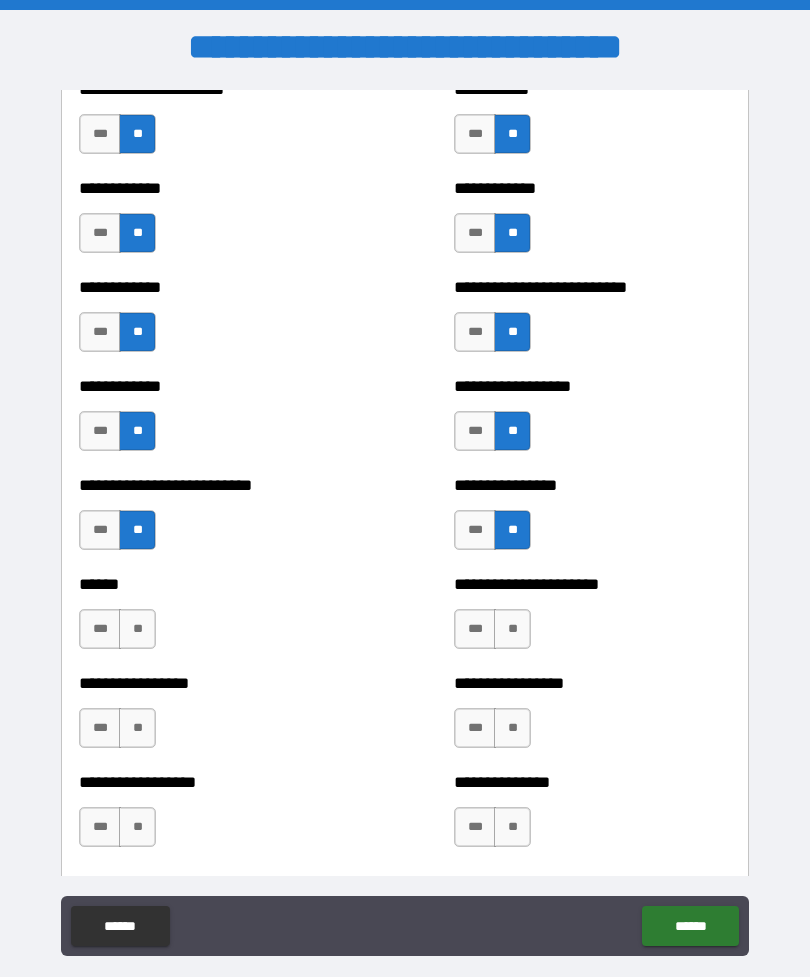 click on "**" at bounding box center (137, 629) 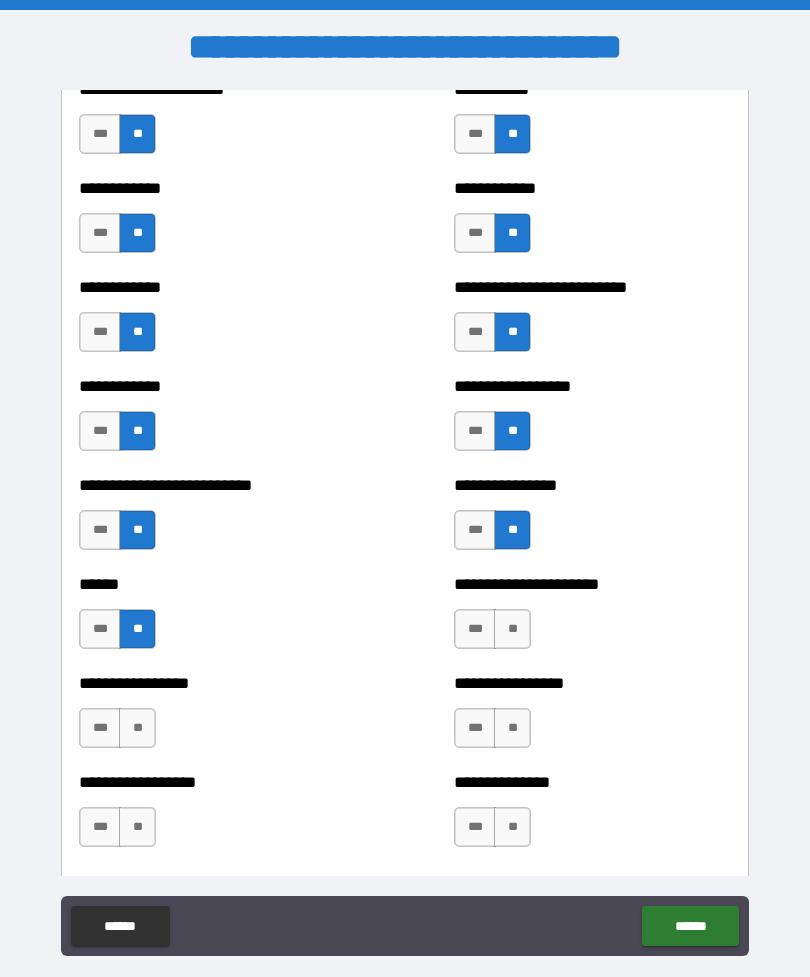 click on "**" at bounding box center [137, 728] 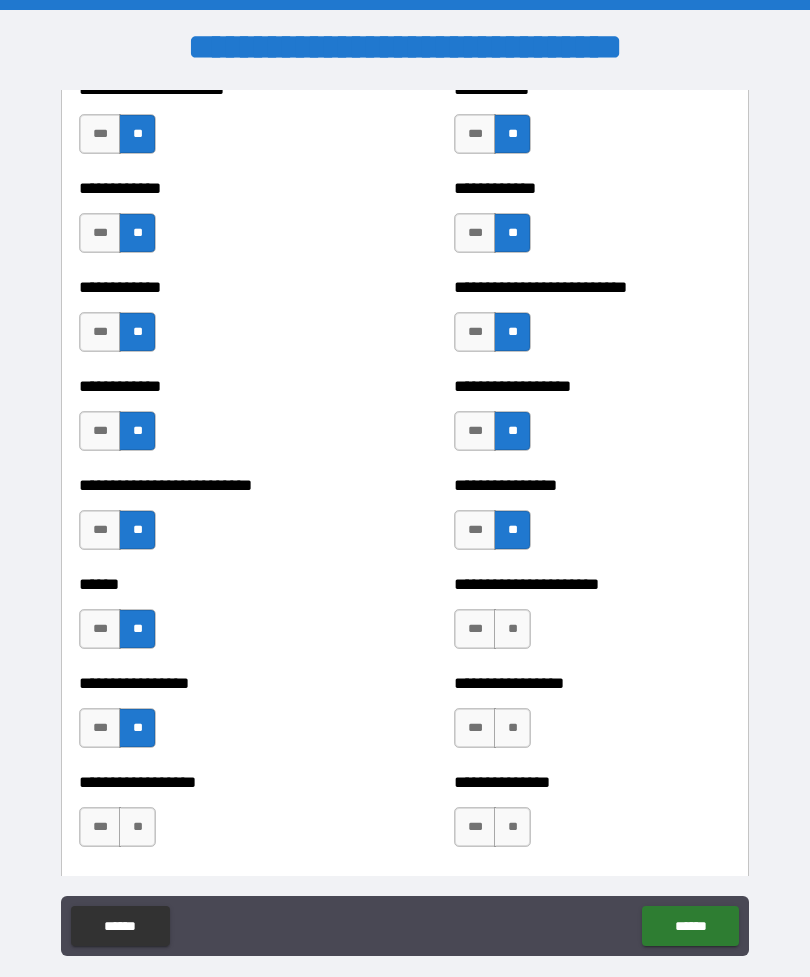 click on "**" at bounding box center [137, 827] 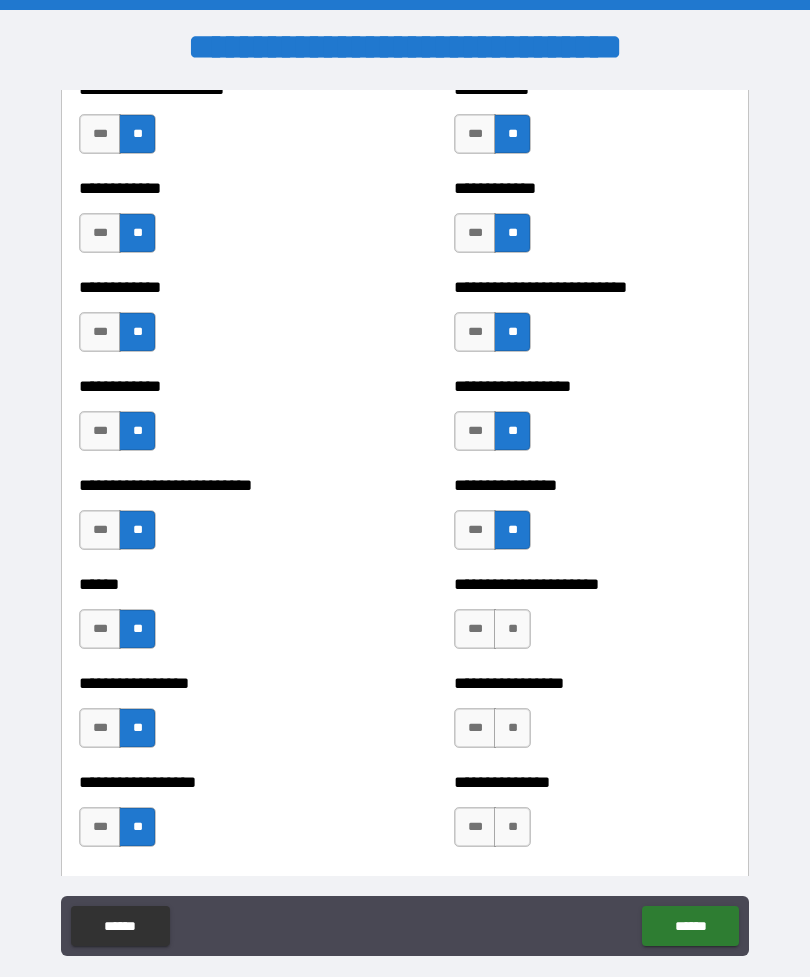 click on "**" at bounding box center [512, 629] 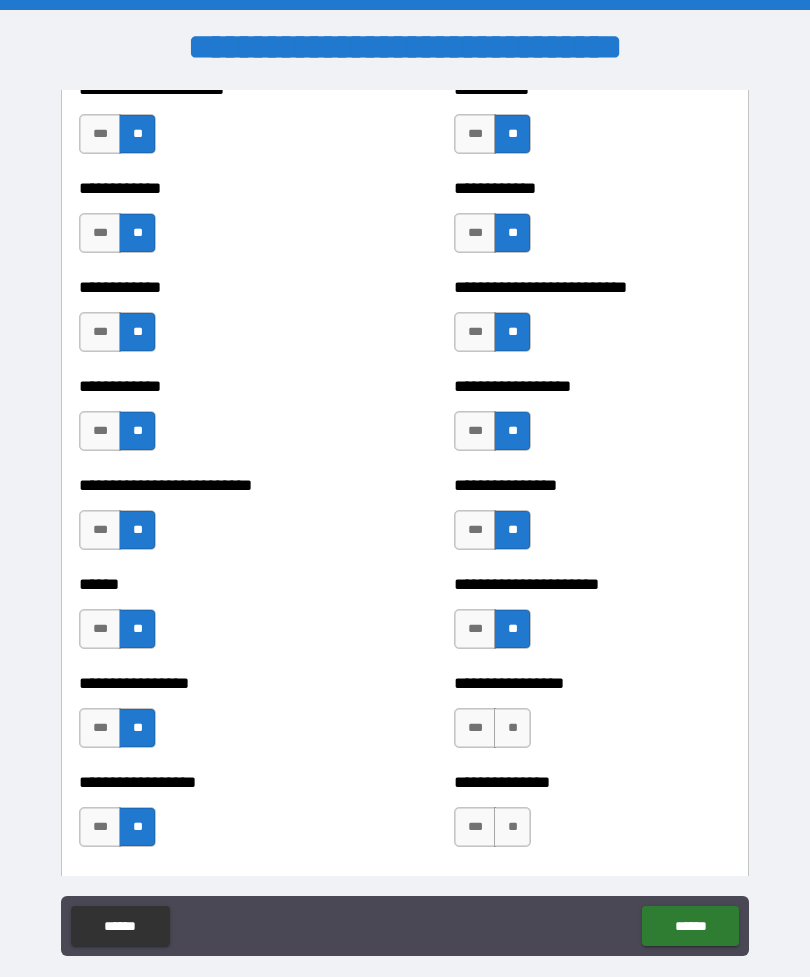 click on "**" at bounding box center (512, 728) 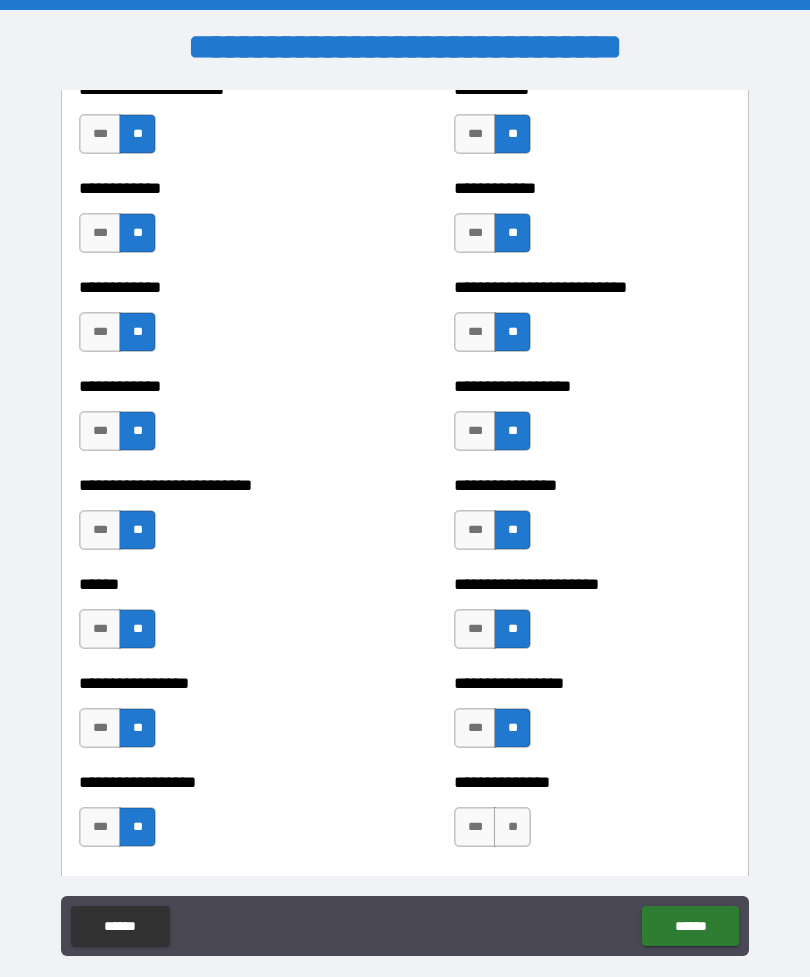 click on "**" at bounding box center [512, 827] 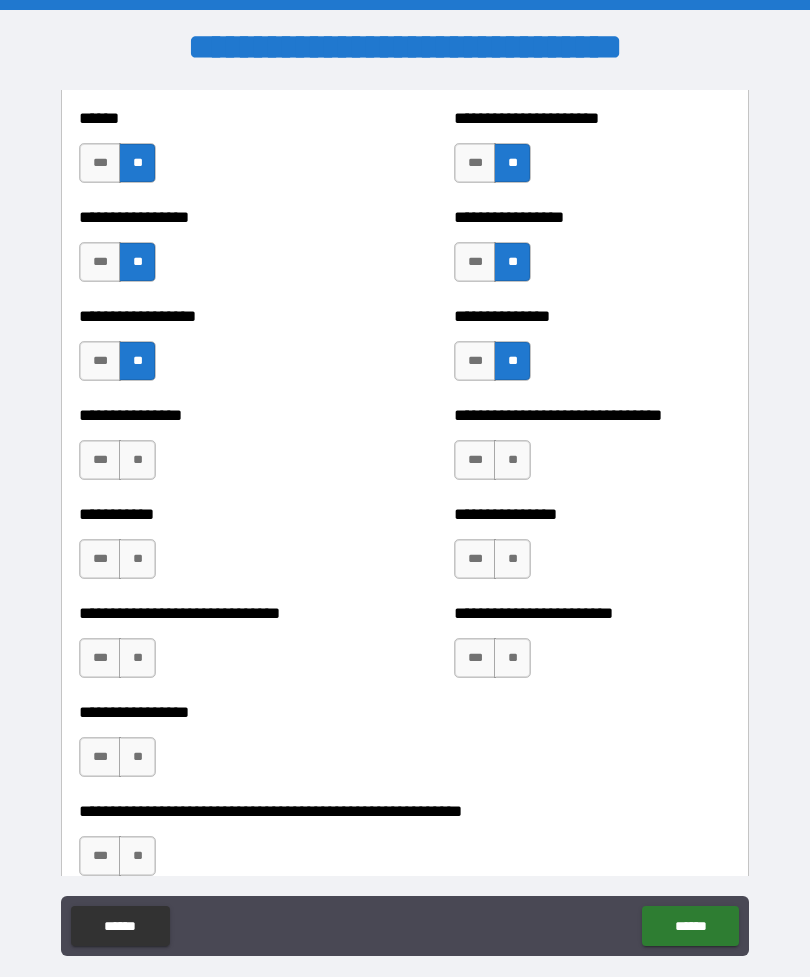 scroll, scrollTop: 4770, scrollLeft: 0, axis: vertical 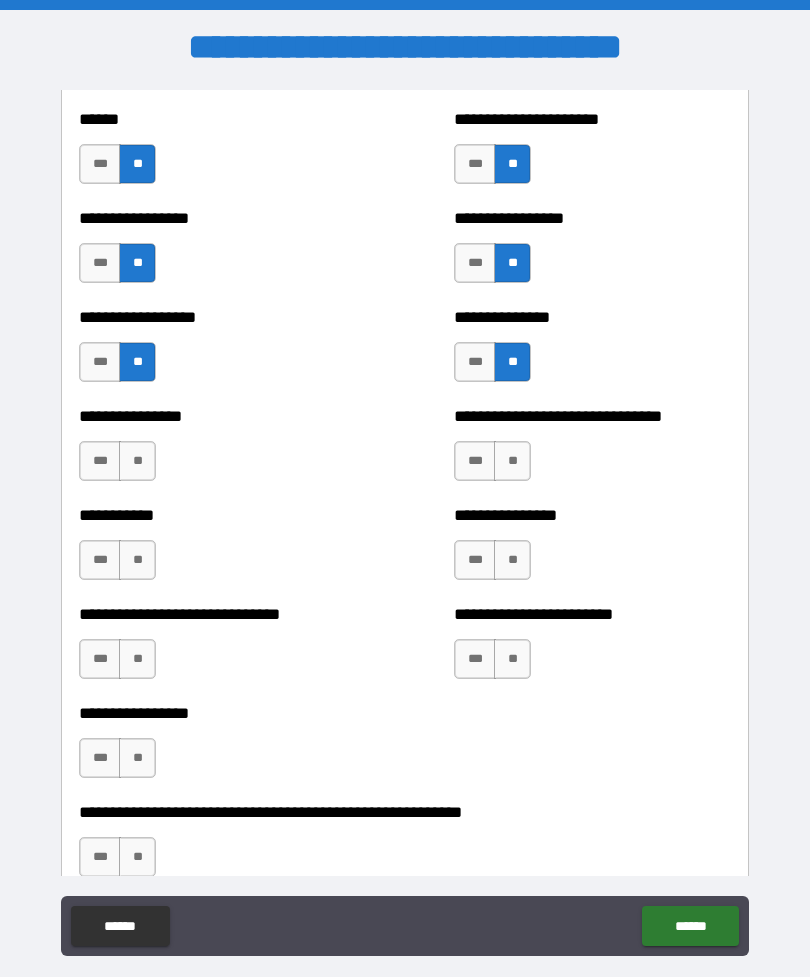 click on "**" at bounding box center [137, 461] 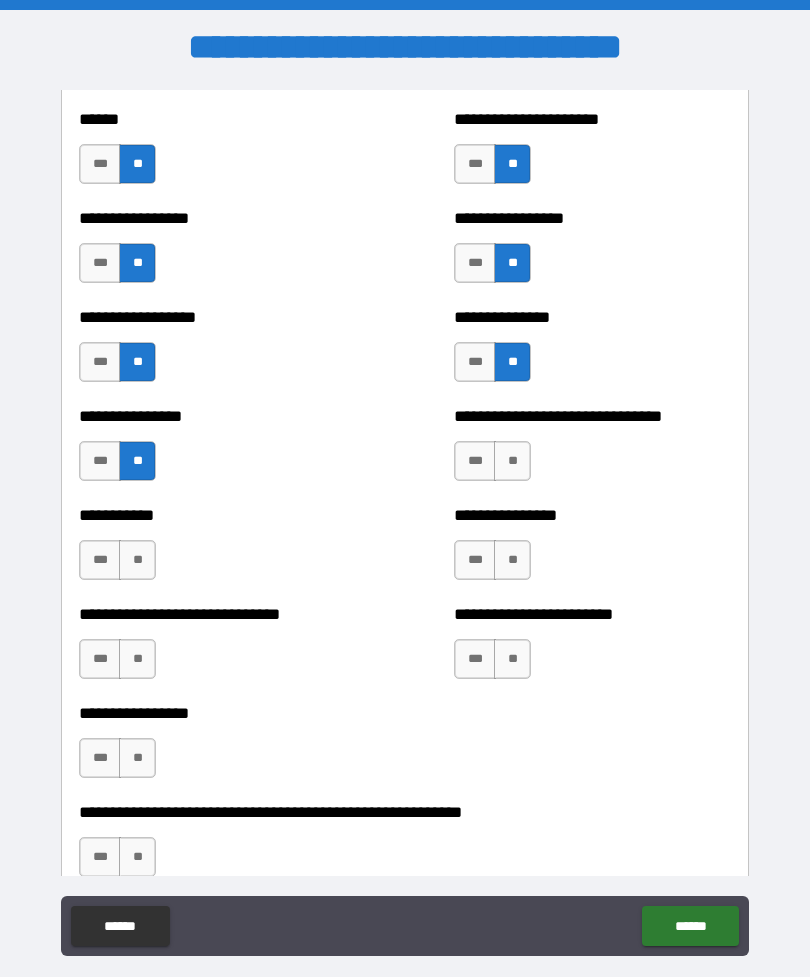 click on "***" at bounding box center [100, 560] 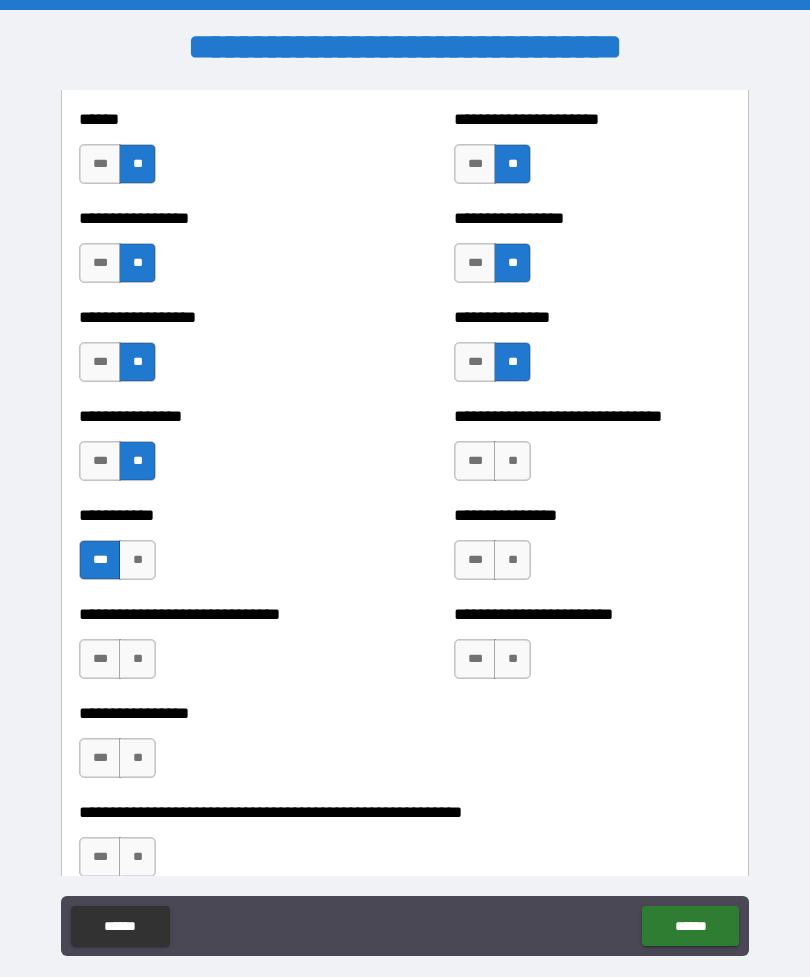 click on "**" at bounding box center (512, 461) 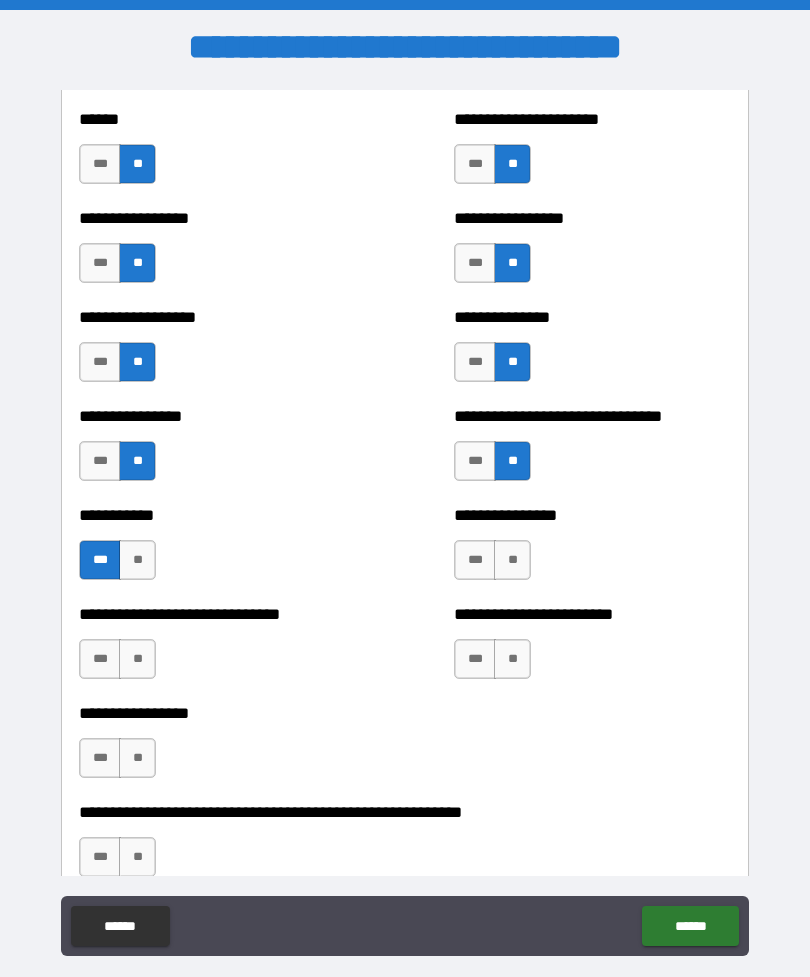 click on "**" at bounding box center [512, 560] 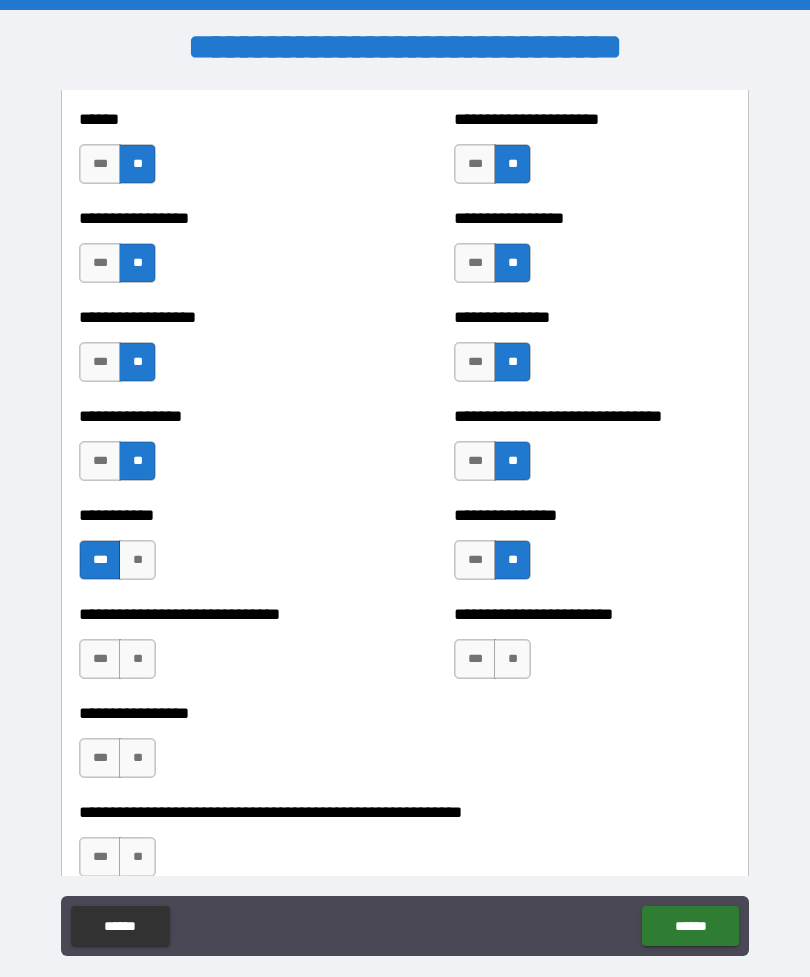 click on "***" at bounding box center [475, 659] 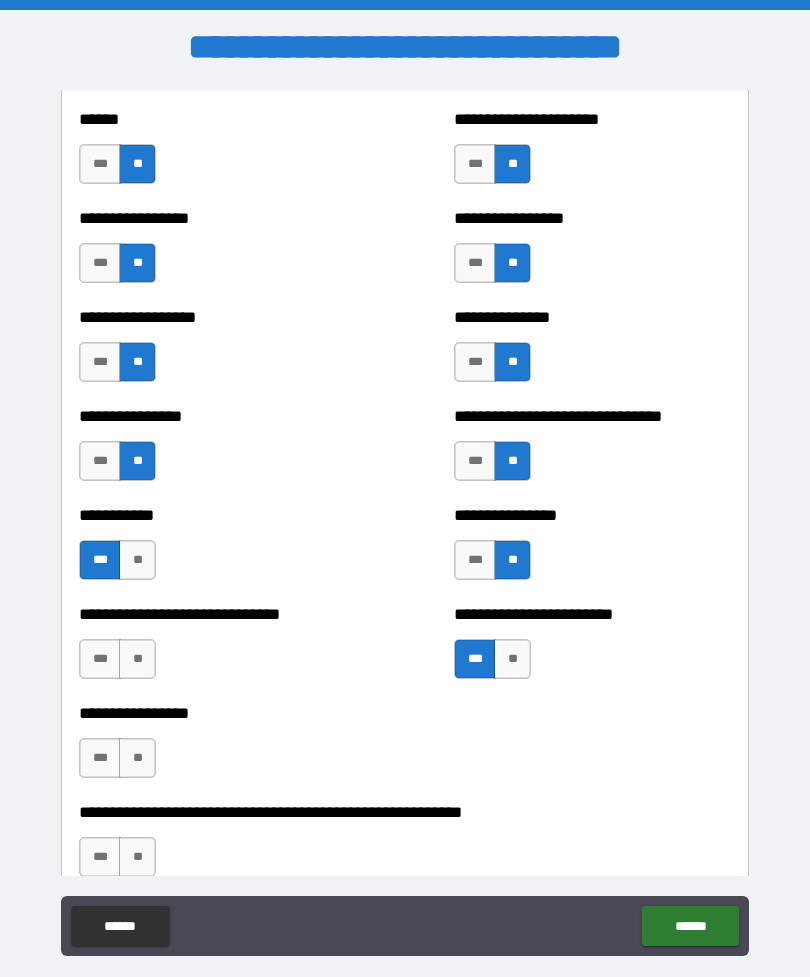 click on "**" at bounding box center (137, 659) 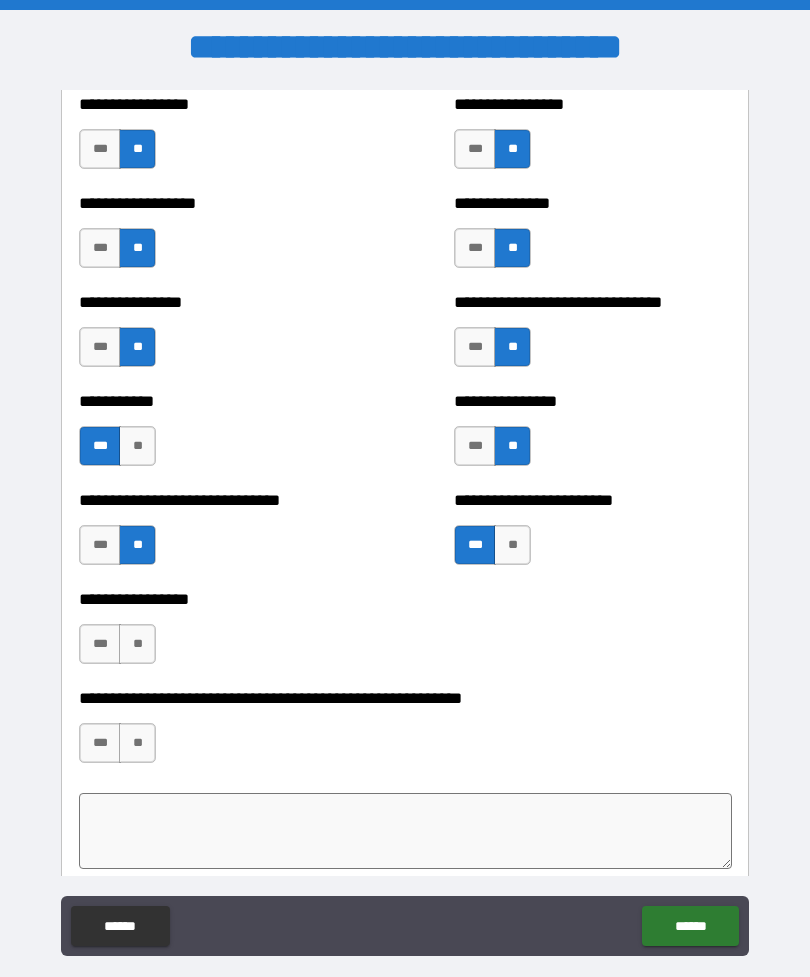 scroll, scrollTop: 4901, scrollLeft: 0, axis: vertical 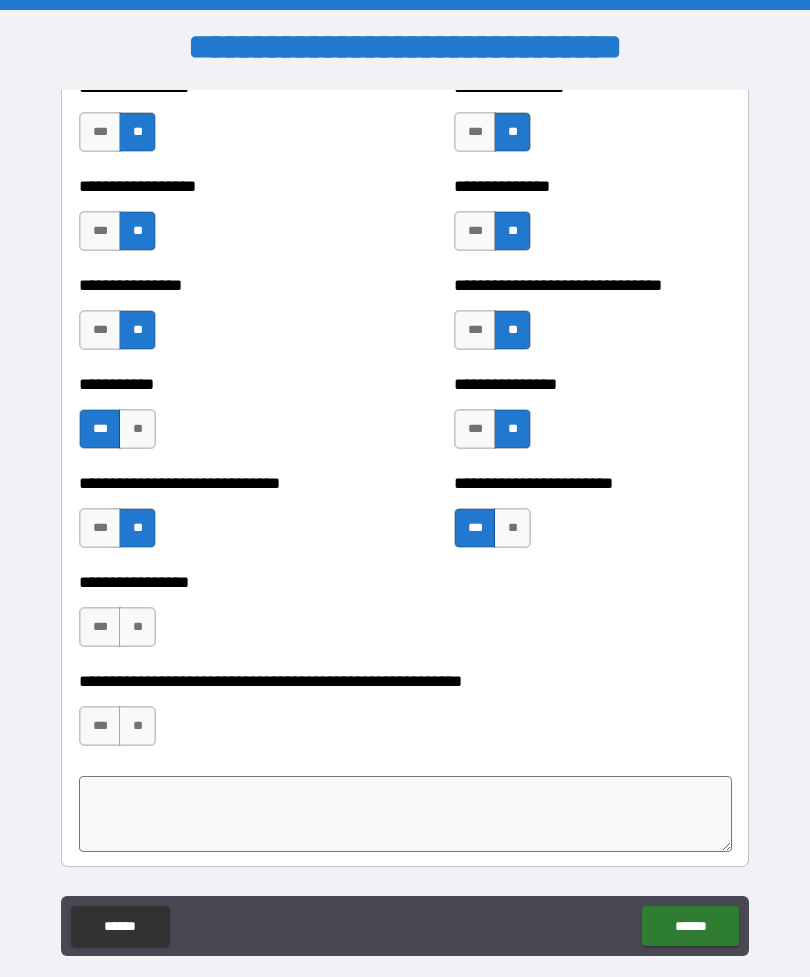 click on "***" at bounding box center [100, 627] 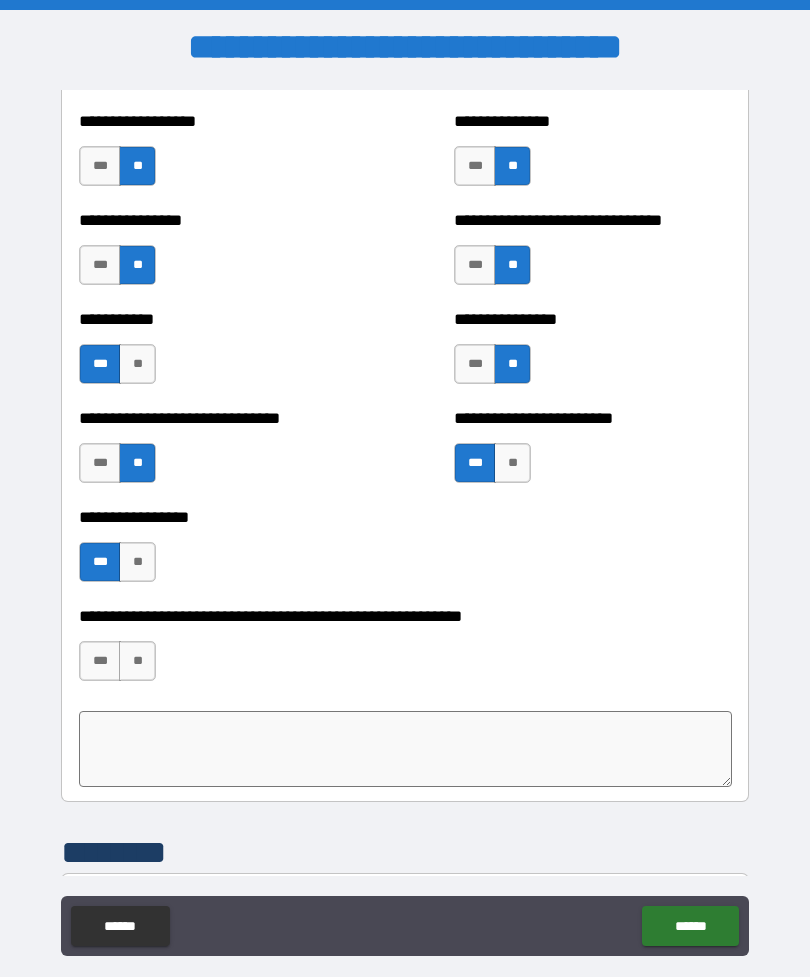 scroll, scrollTop: 4981, scrollLeft: 0, axis: vertical 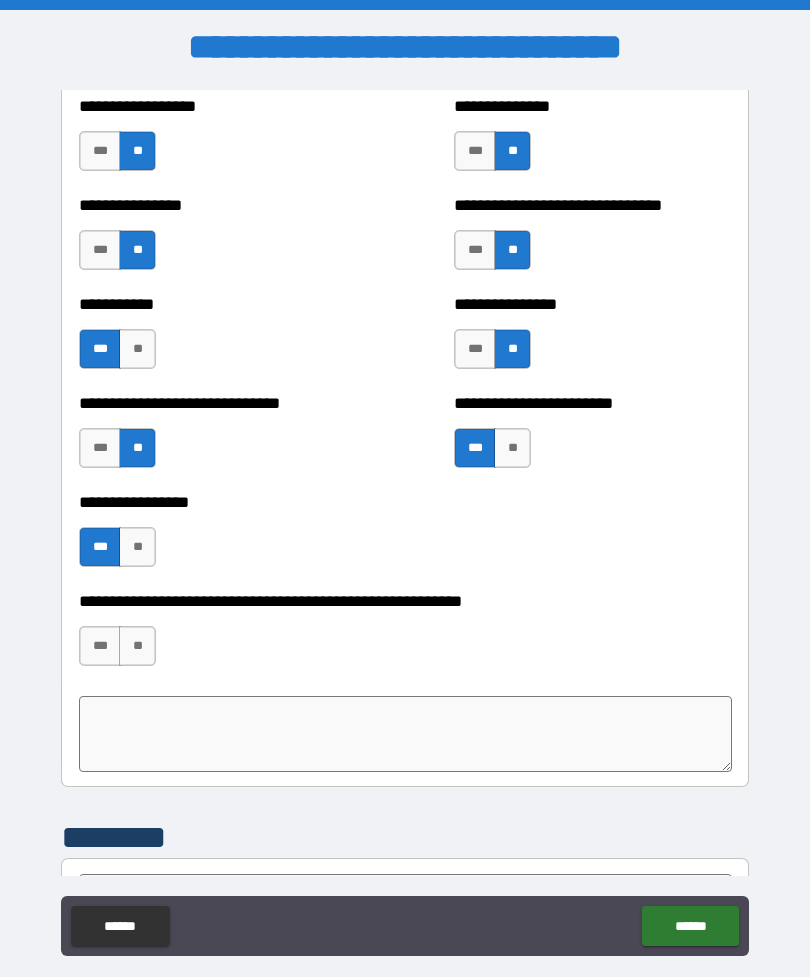 click on "***" at bounding box center [100, 646] 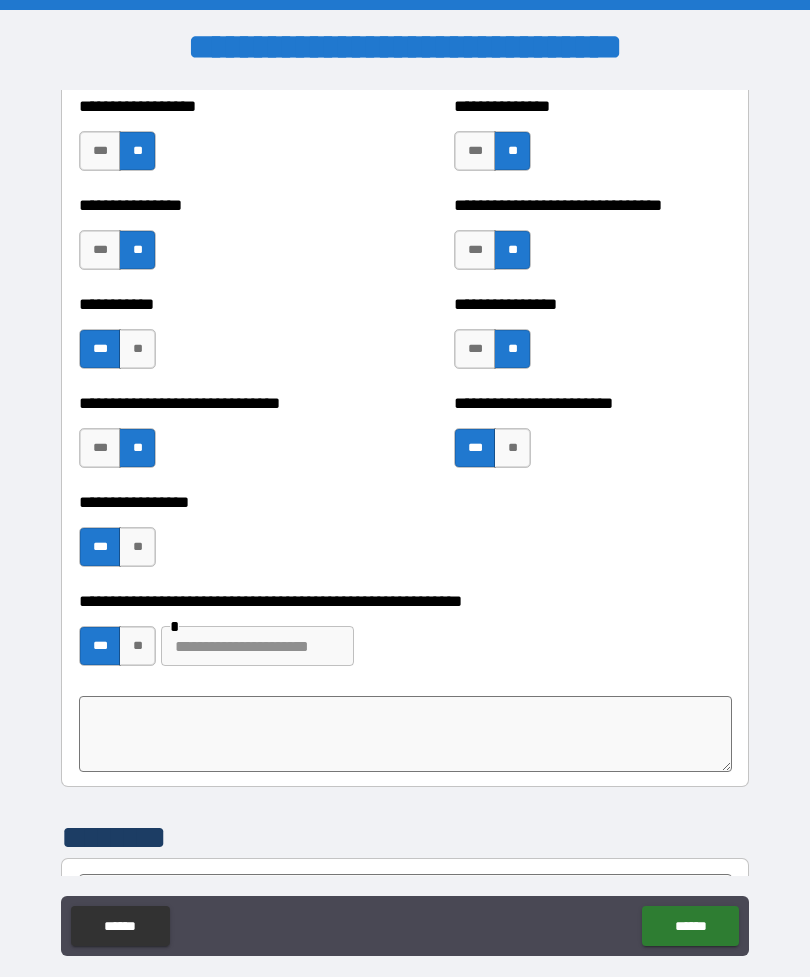 click at bounding box center (405, 734) 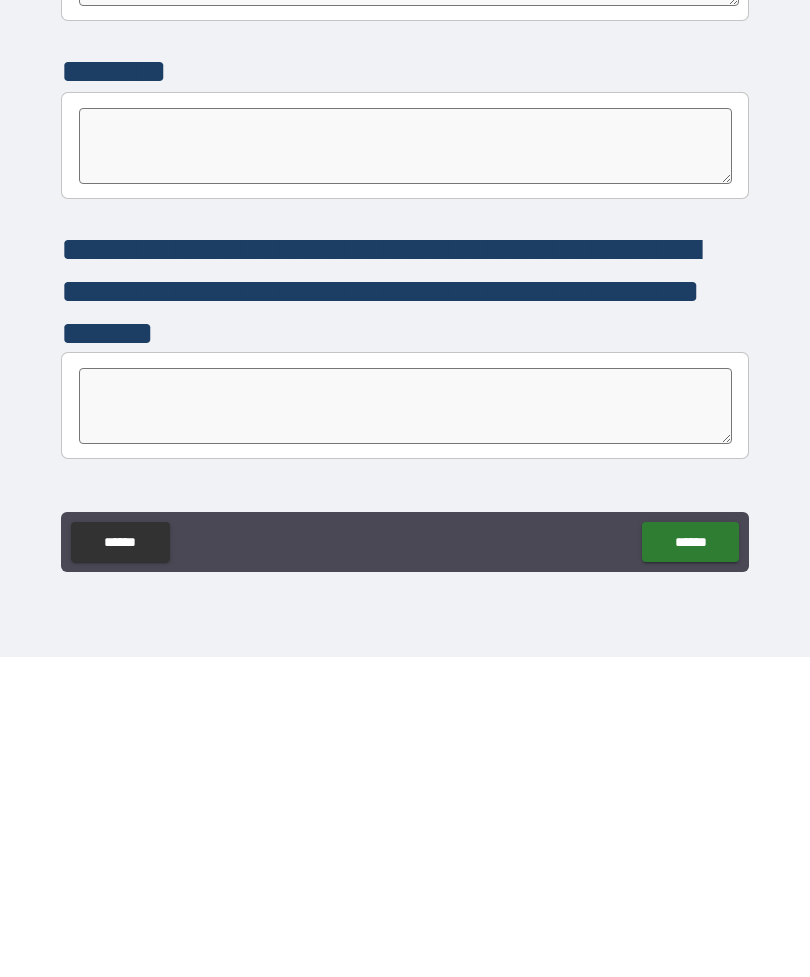 scroll, scrollTop: 5369, scrollLeft: 0, axis: vertical 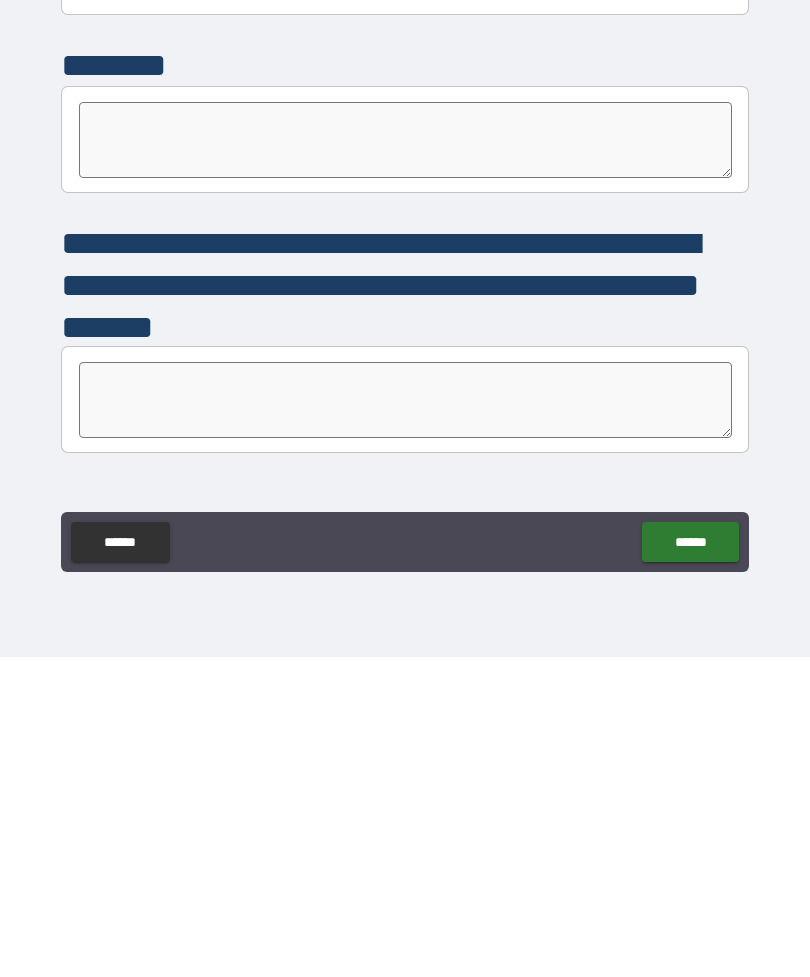 type on "**********" 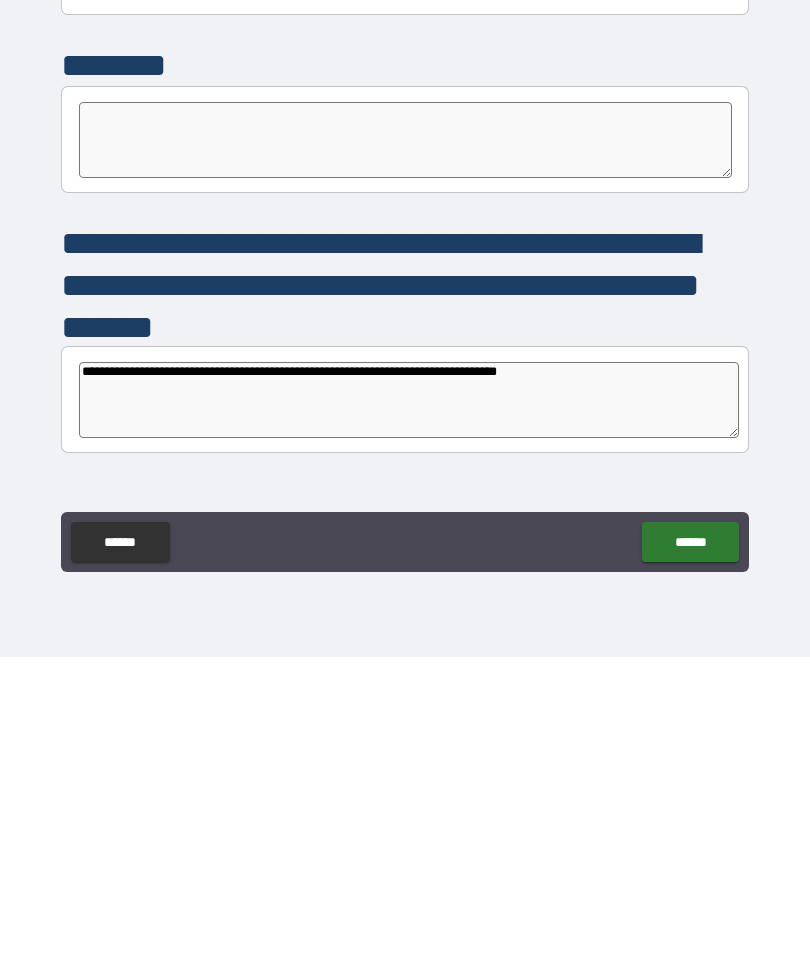 type on "**********" 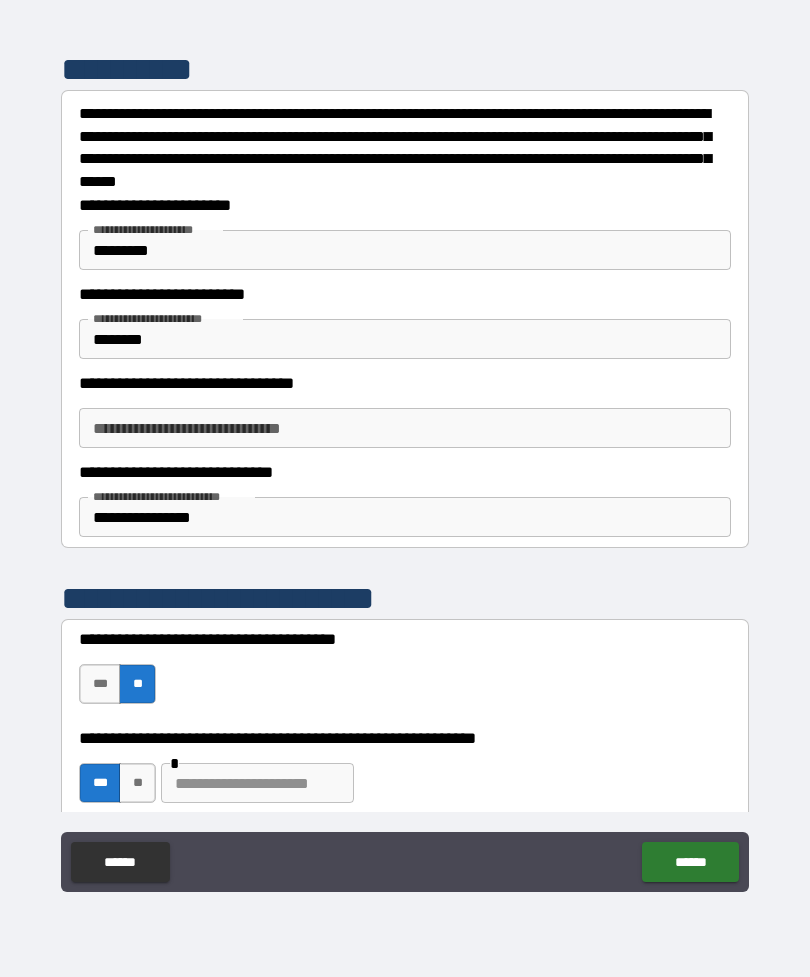 scroll, scrollTop: 251, scrollLeft: 0, axis: vertical 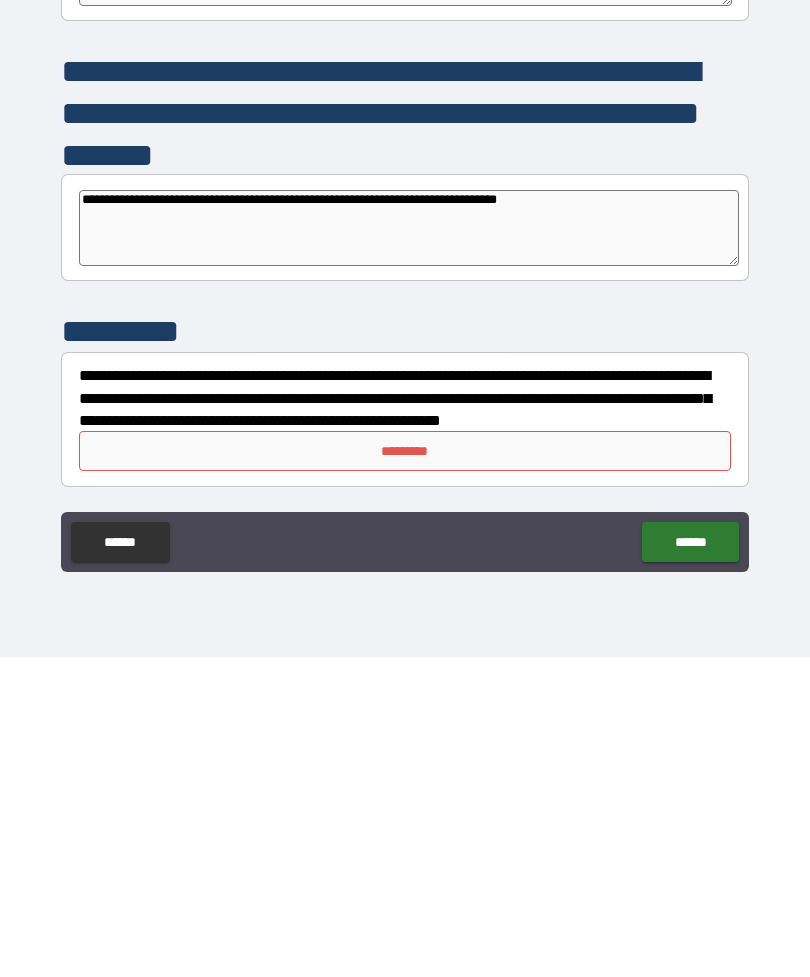 type on "***" 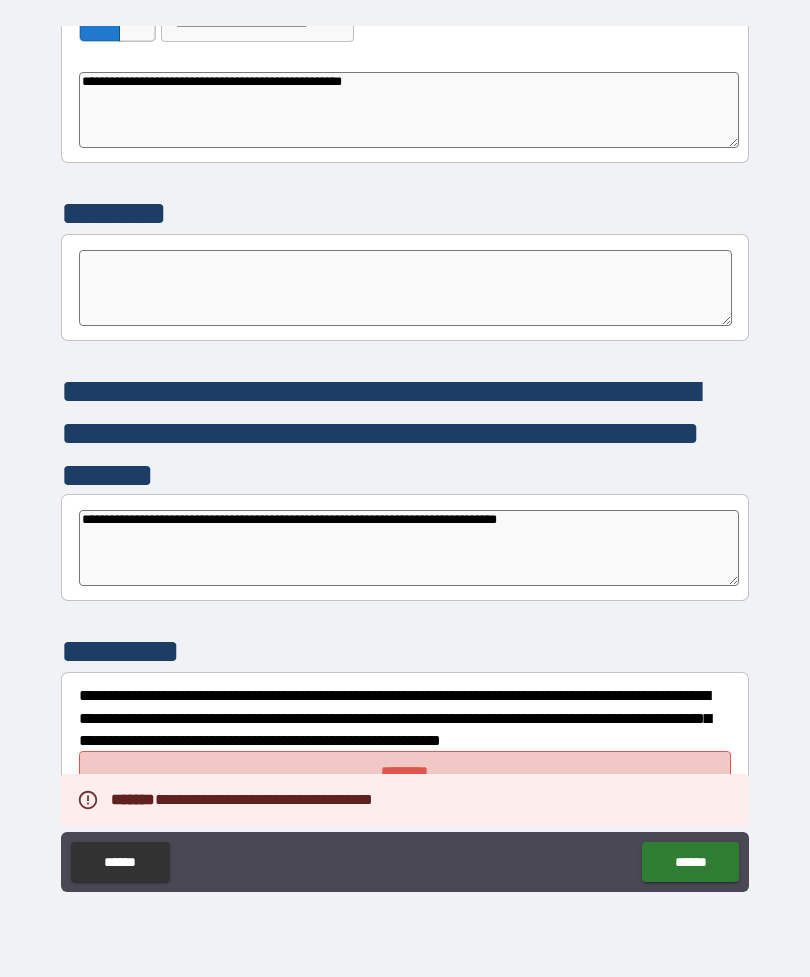 click on "*********" at bounding box center (405, 771) 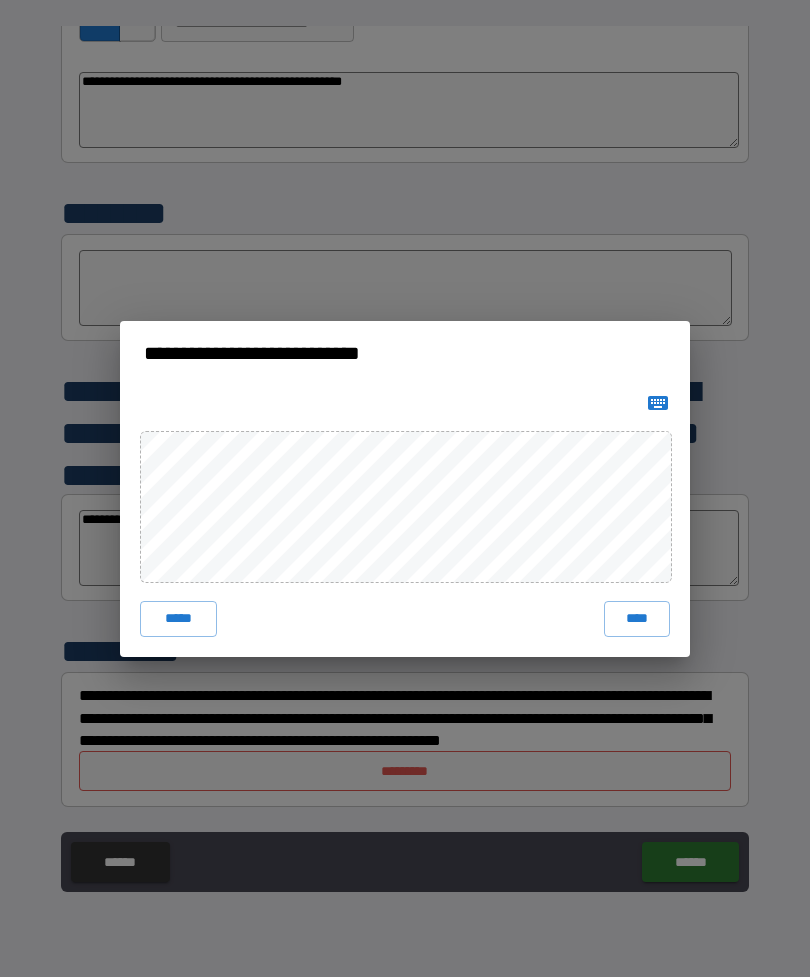 click on "****" at bounding box center (637, 619) 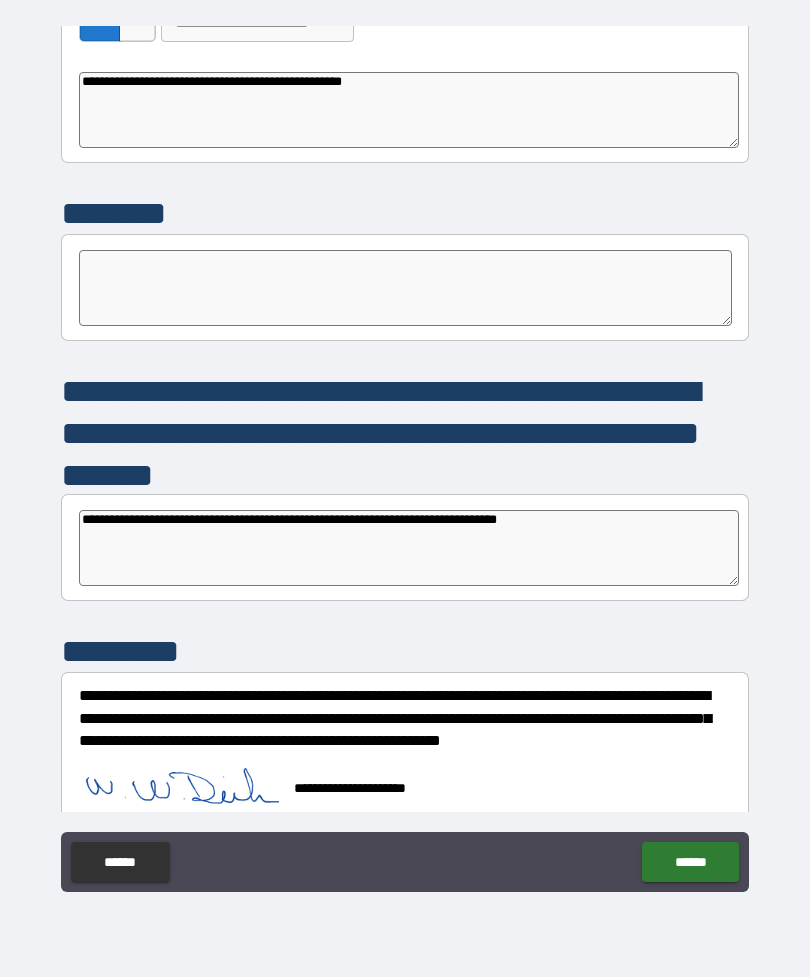 scroll, scrollTop: 5531, scrollLeft: 0, axis: vertical 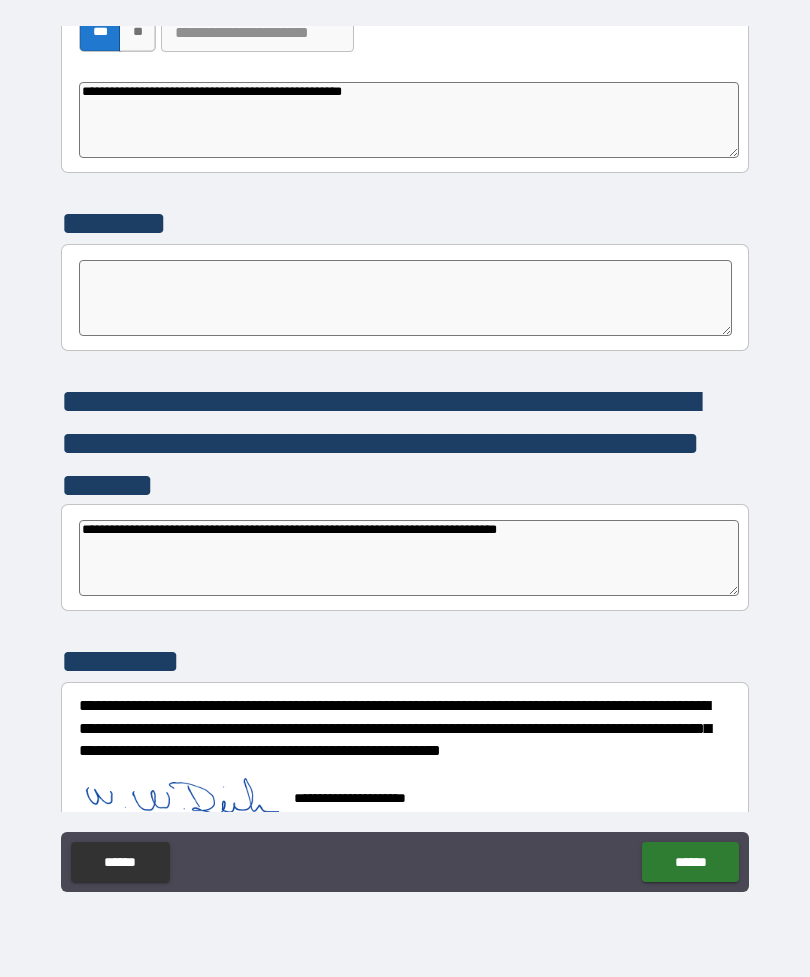 click on "******" at bounding box center (690, 862) 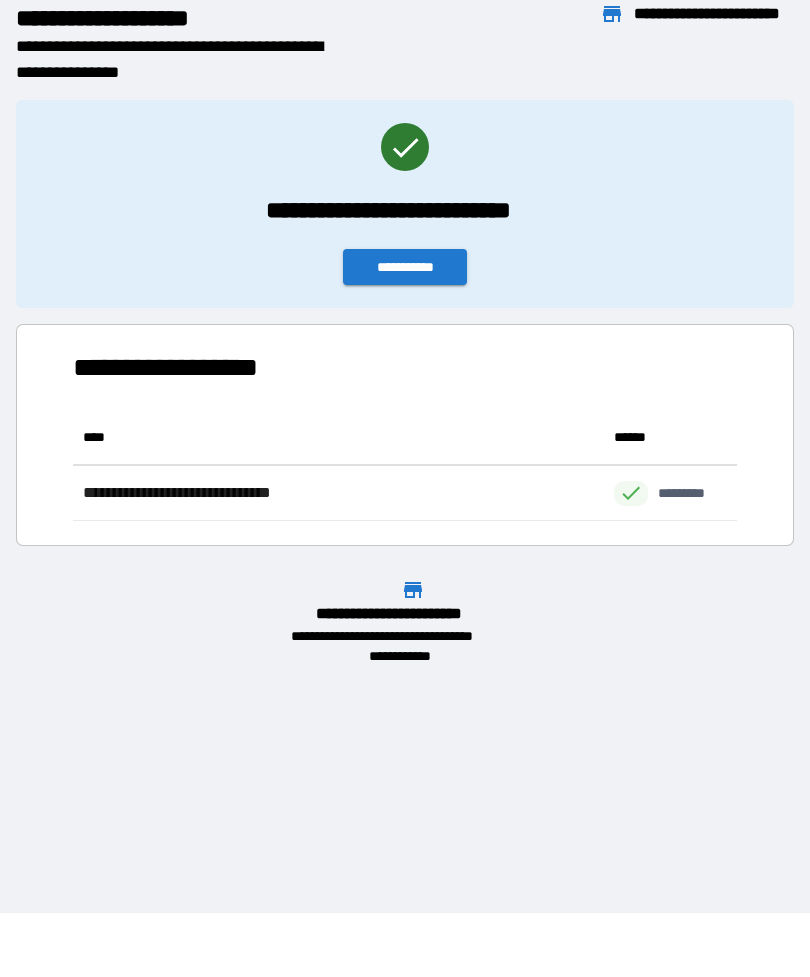 scroll, scrollTop: 1, scrollLeft: 1, axis: both 